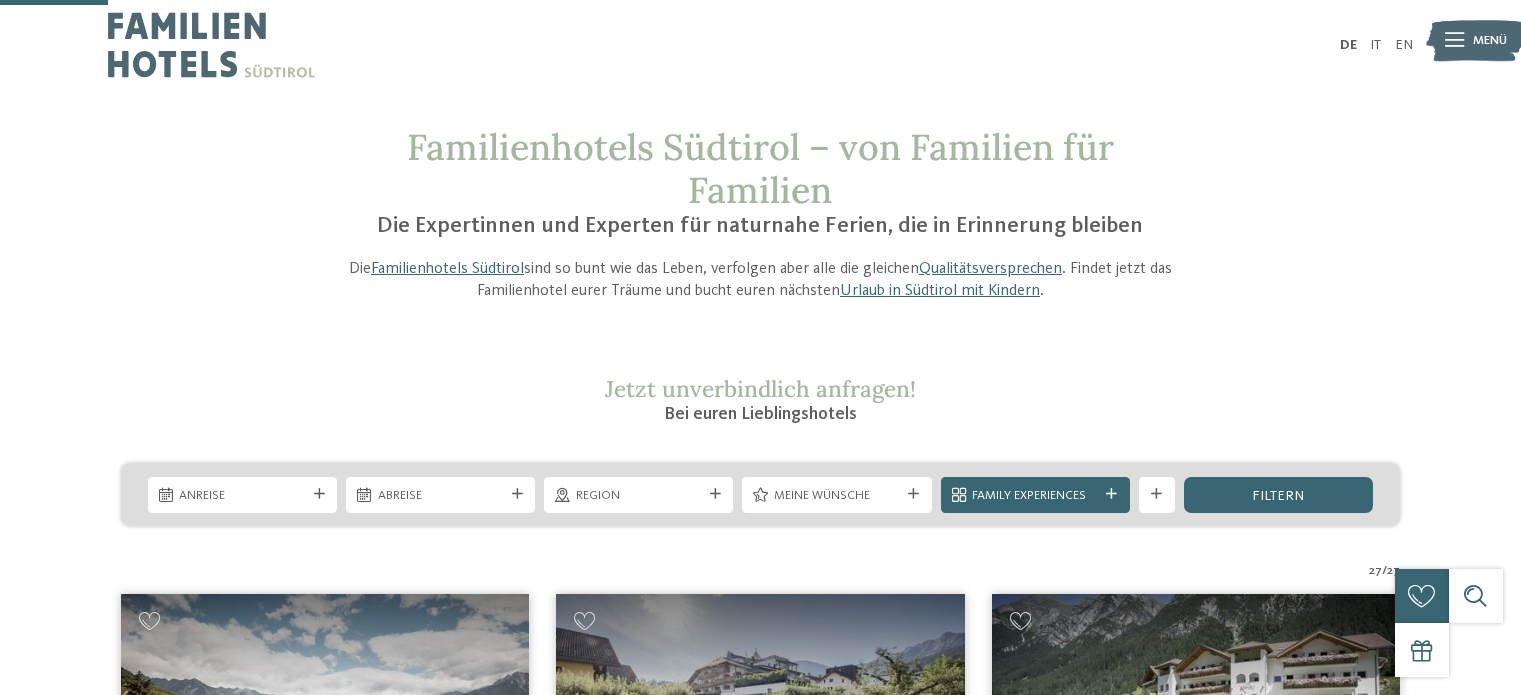 scroll, scrollTop: 470, scrollLeft: 0, axis: vertical 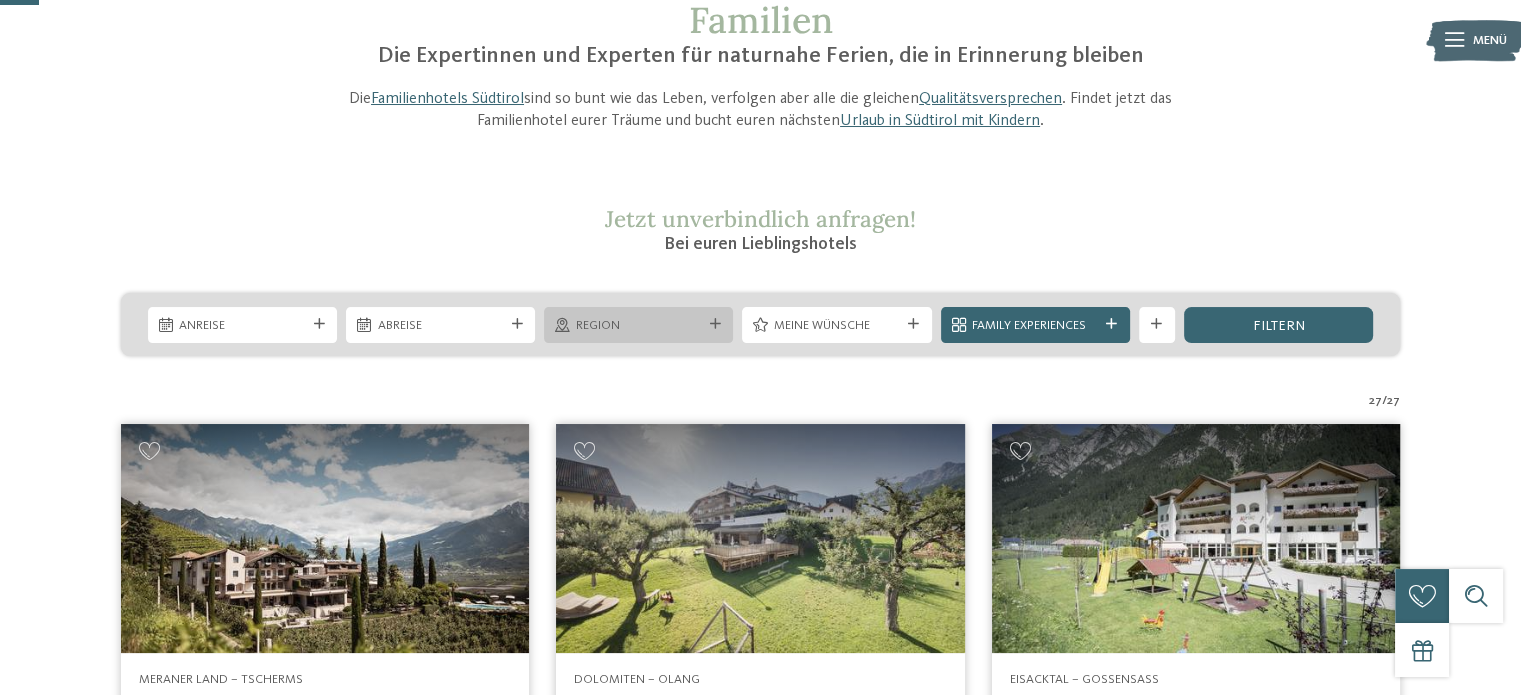 click on "Region" at bounding box center [639, 326] 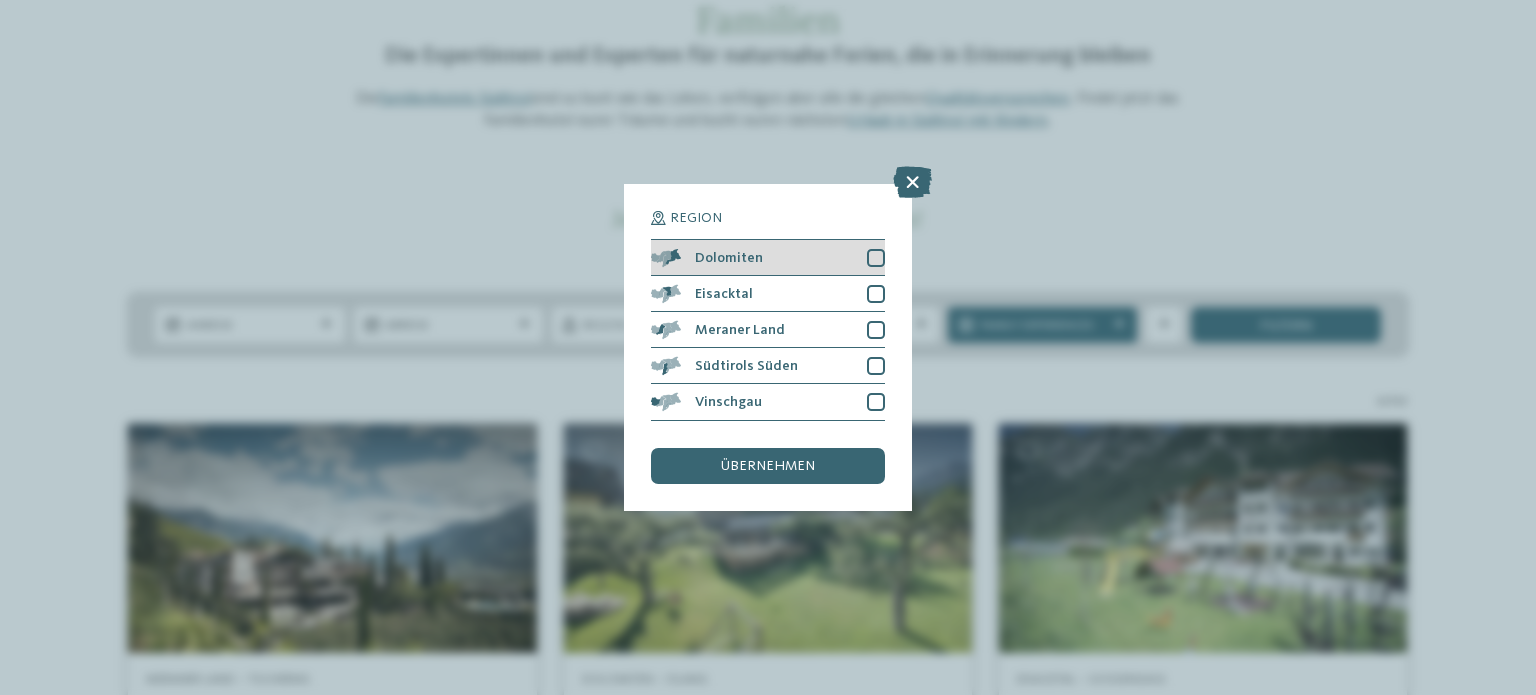 click at bounding box center (876, 258) 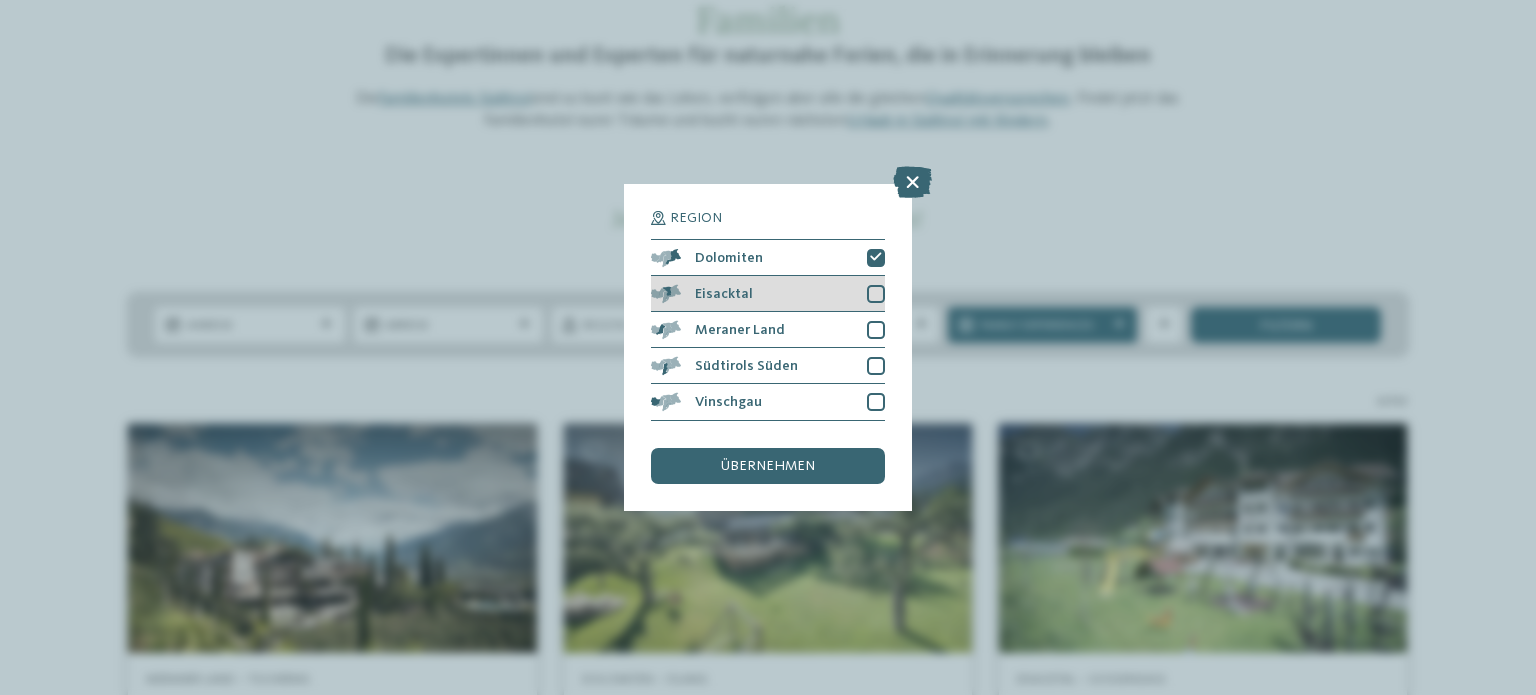 click at bounding box center [876, 294] 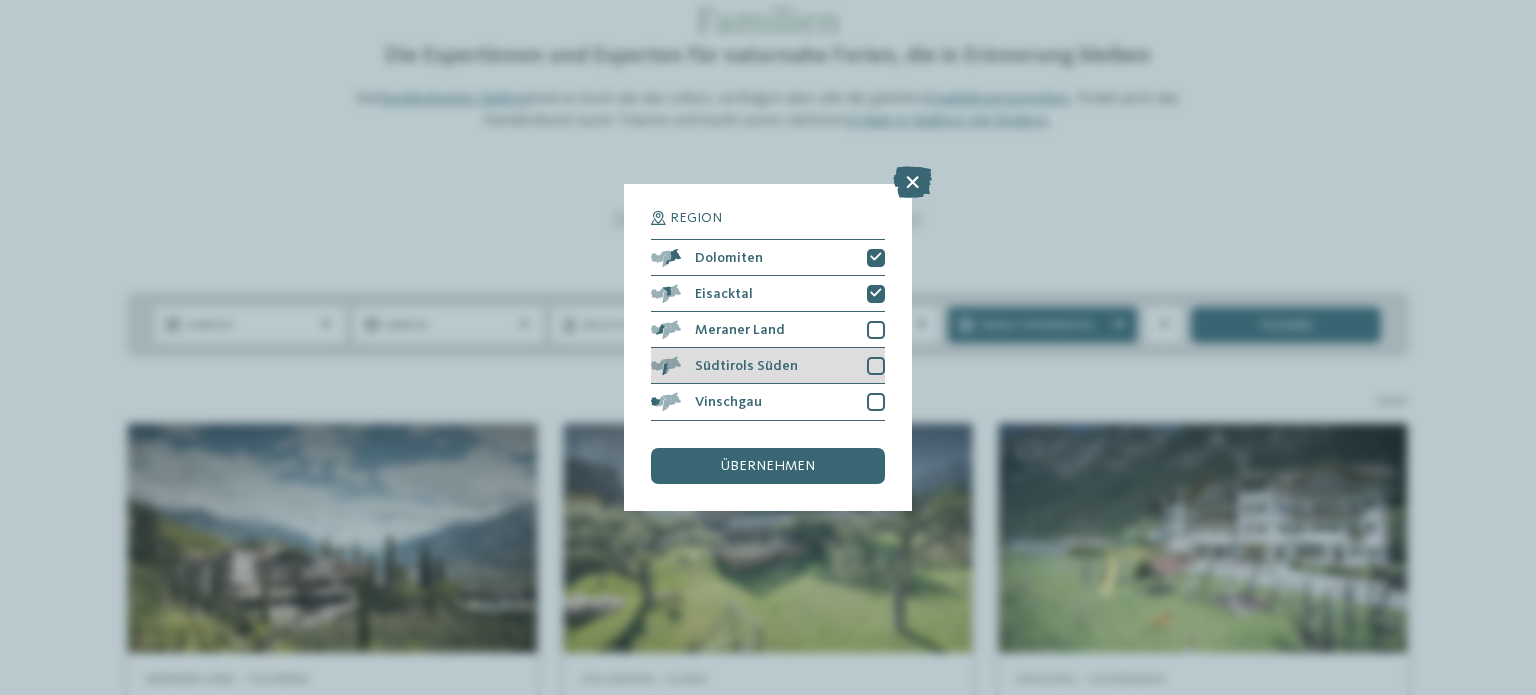 click at bounding box center [876, 366] 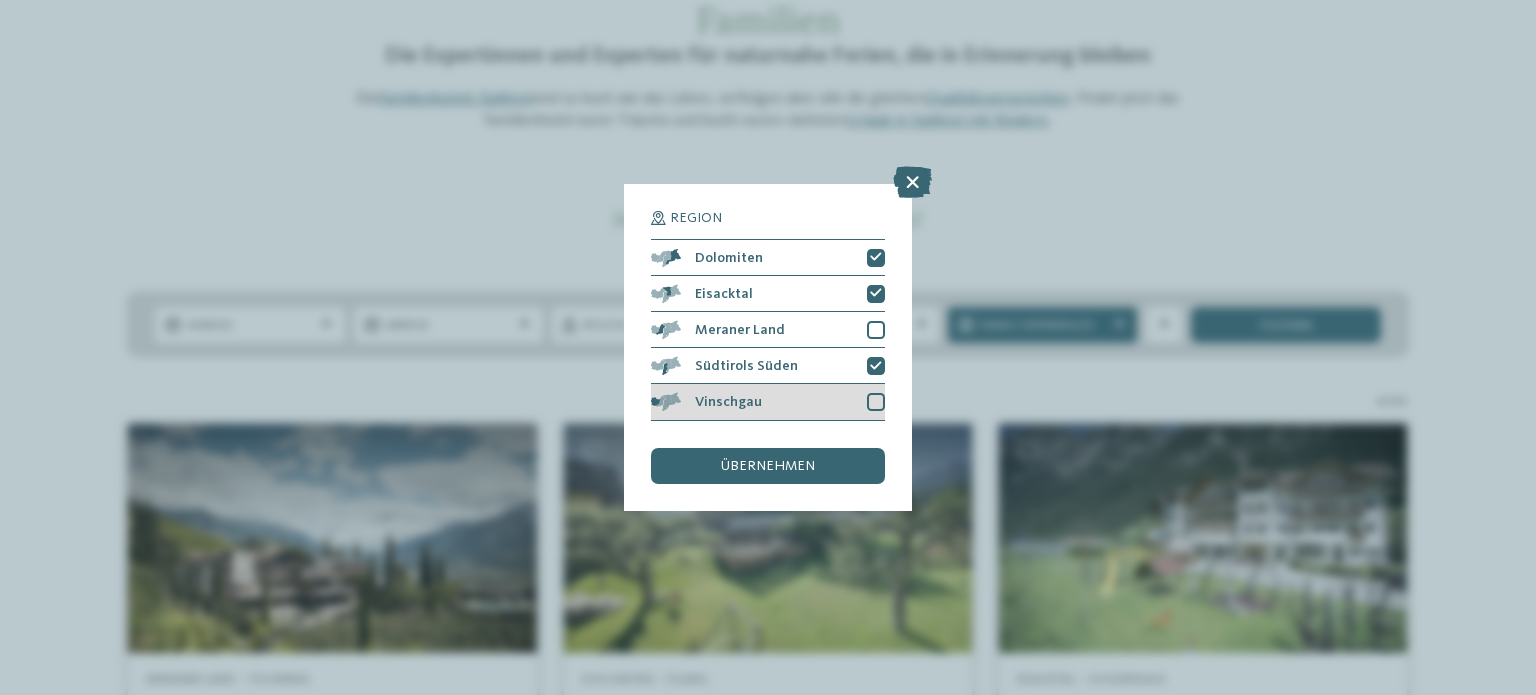 click at bounding box center [876, 402] 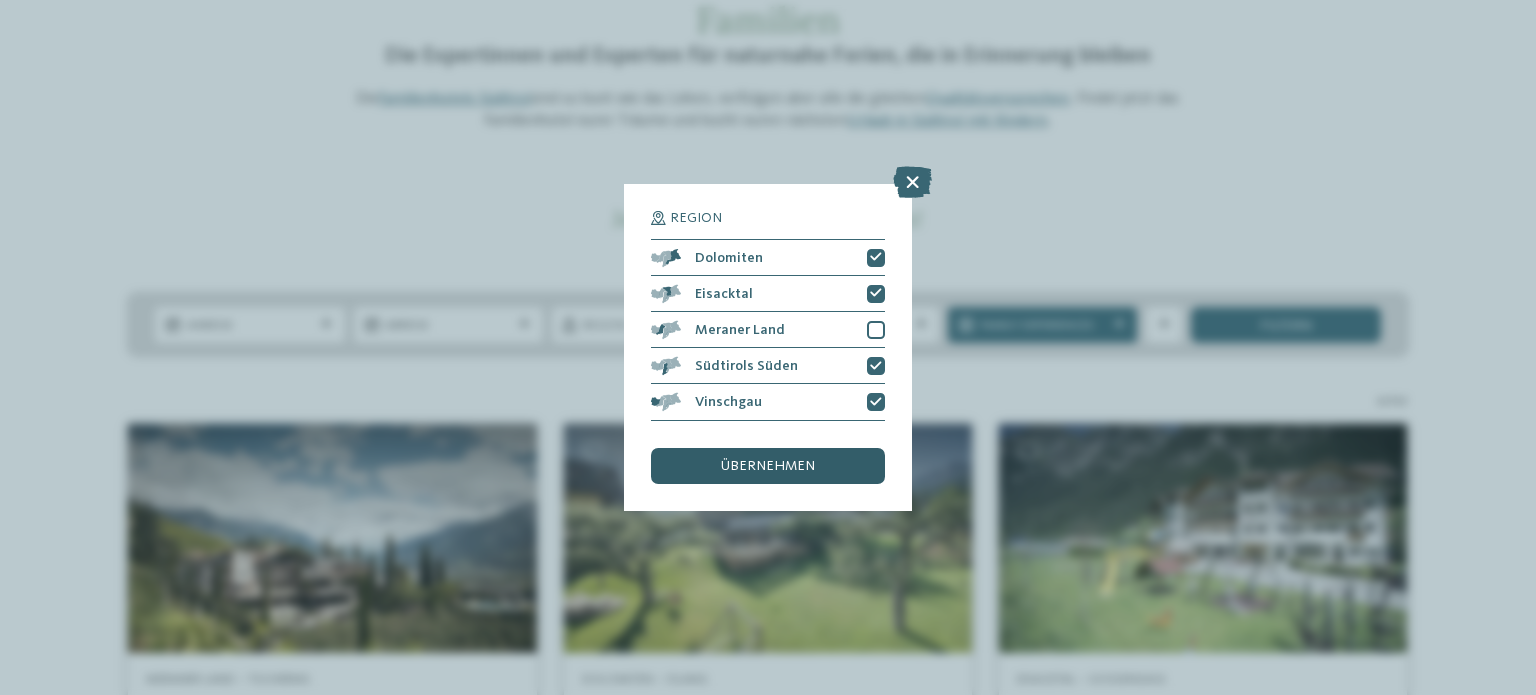 click on "übernehmen" at bounding box center (768, 466) 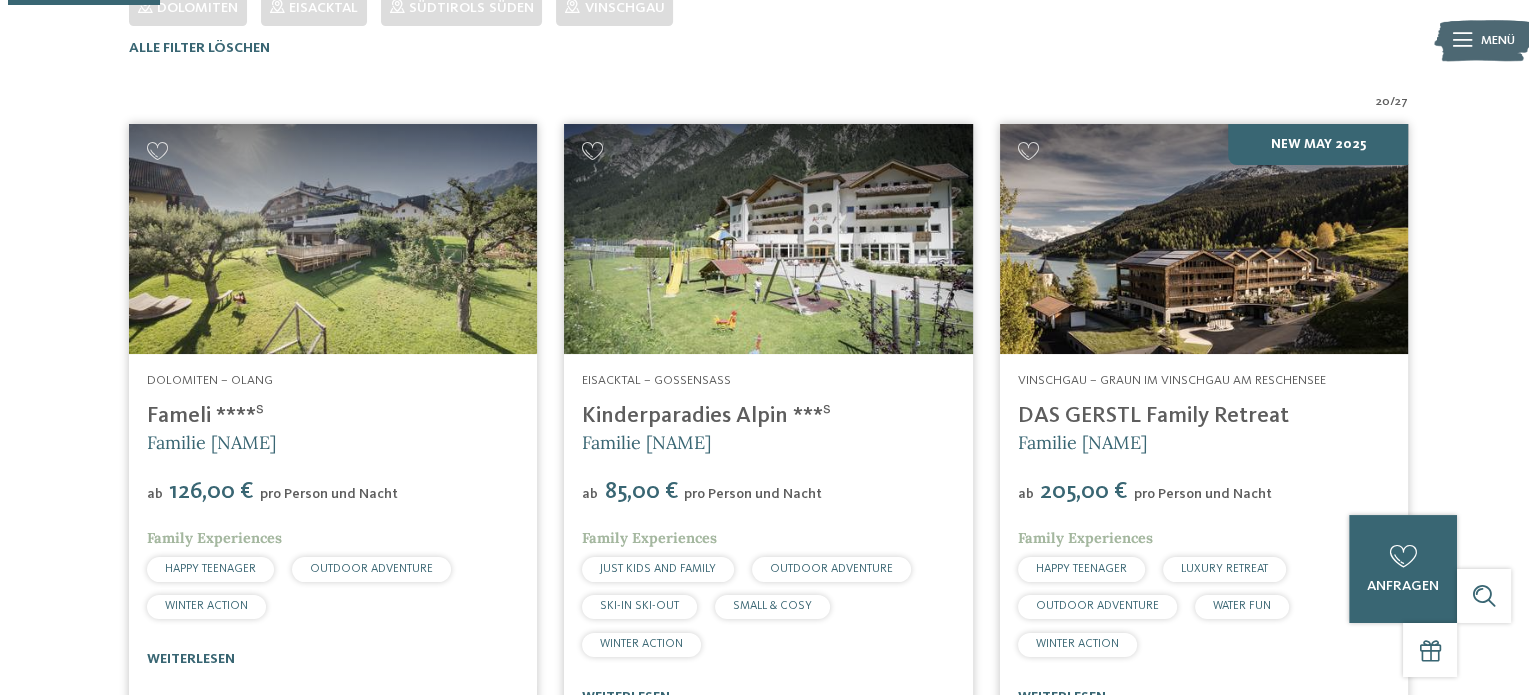 scroll, scrollTop: 379, scrollLeft: 0, axis: vertical 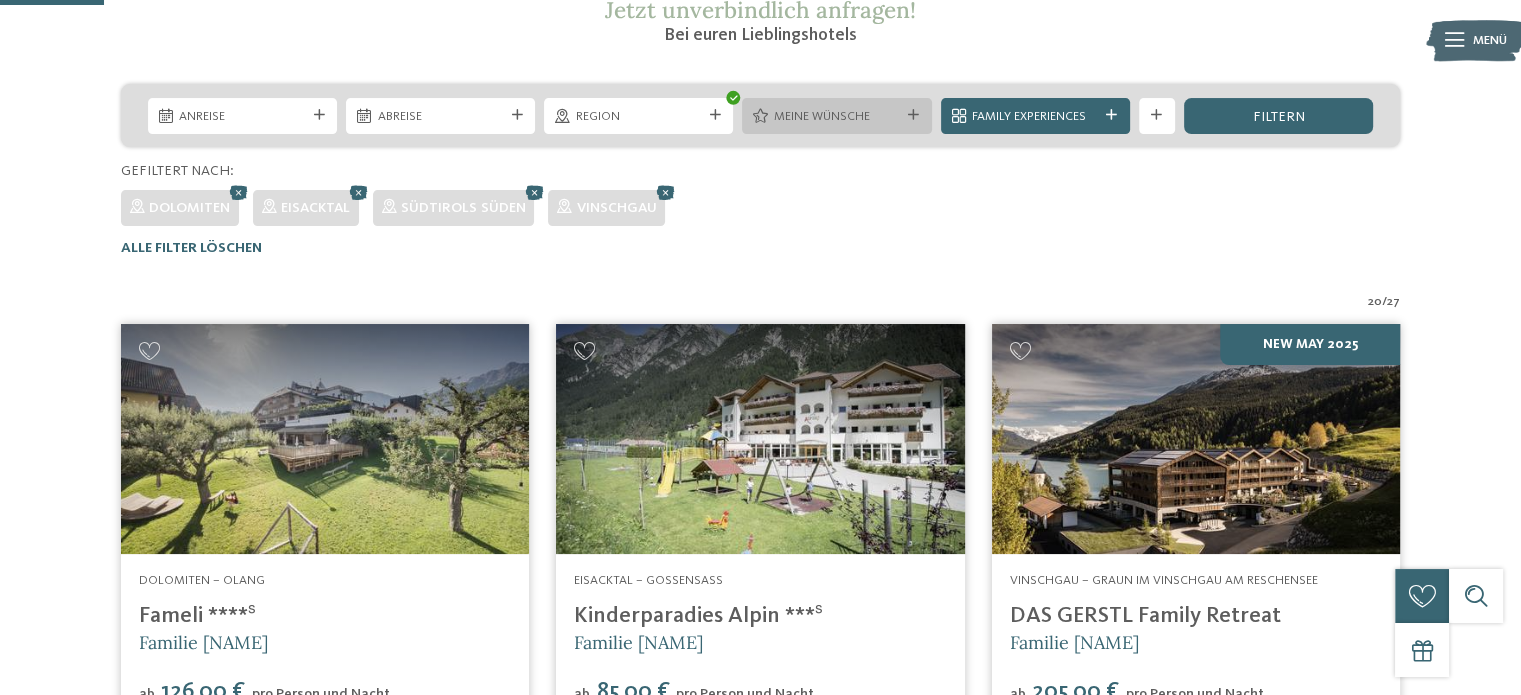 click on "Meine Wünsche" at bounding box center [837, 117] 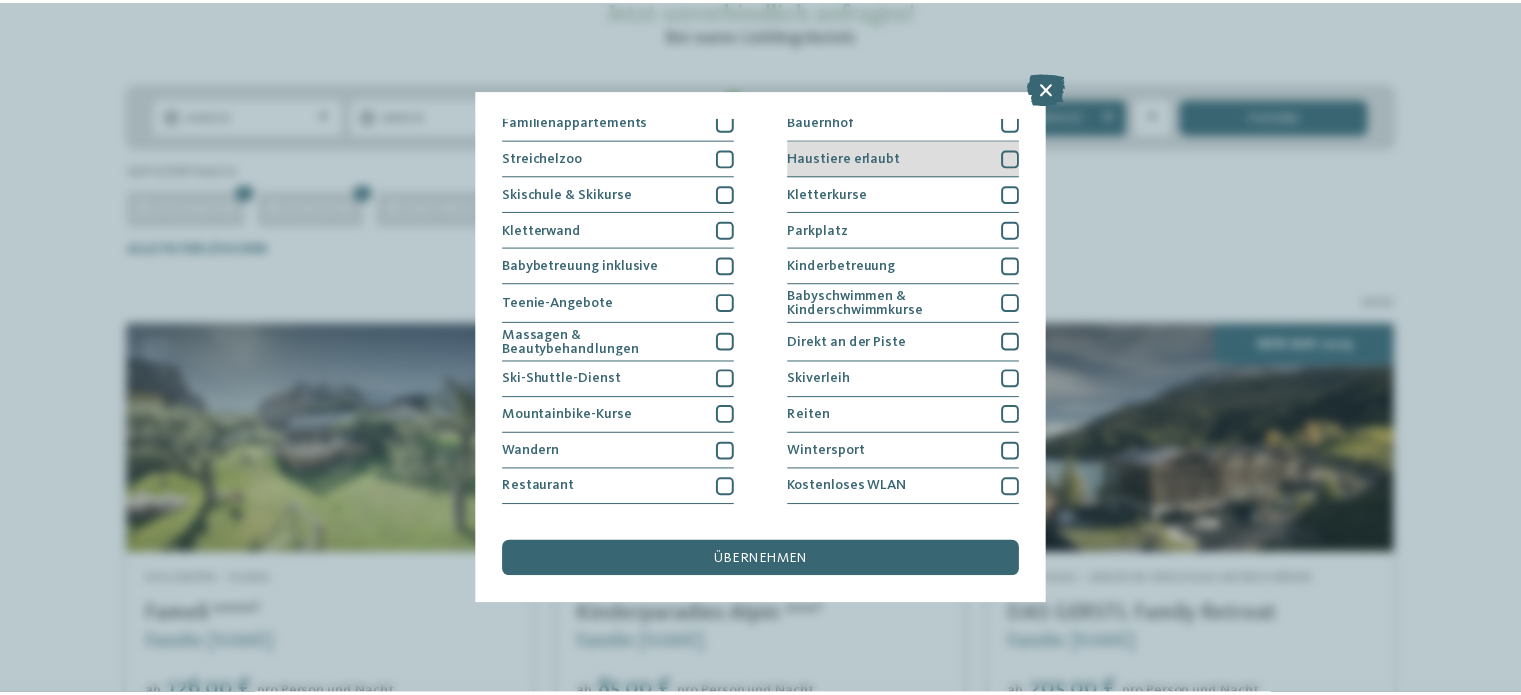 scroll, scrollTop: 248, scrollLeft: 0, axis: vertical 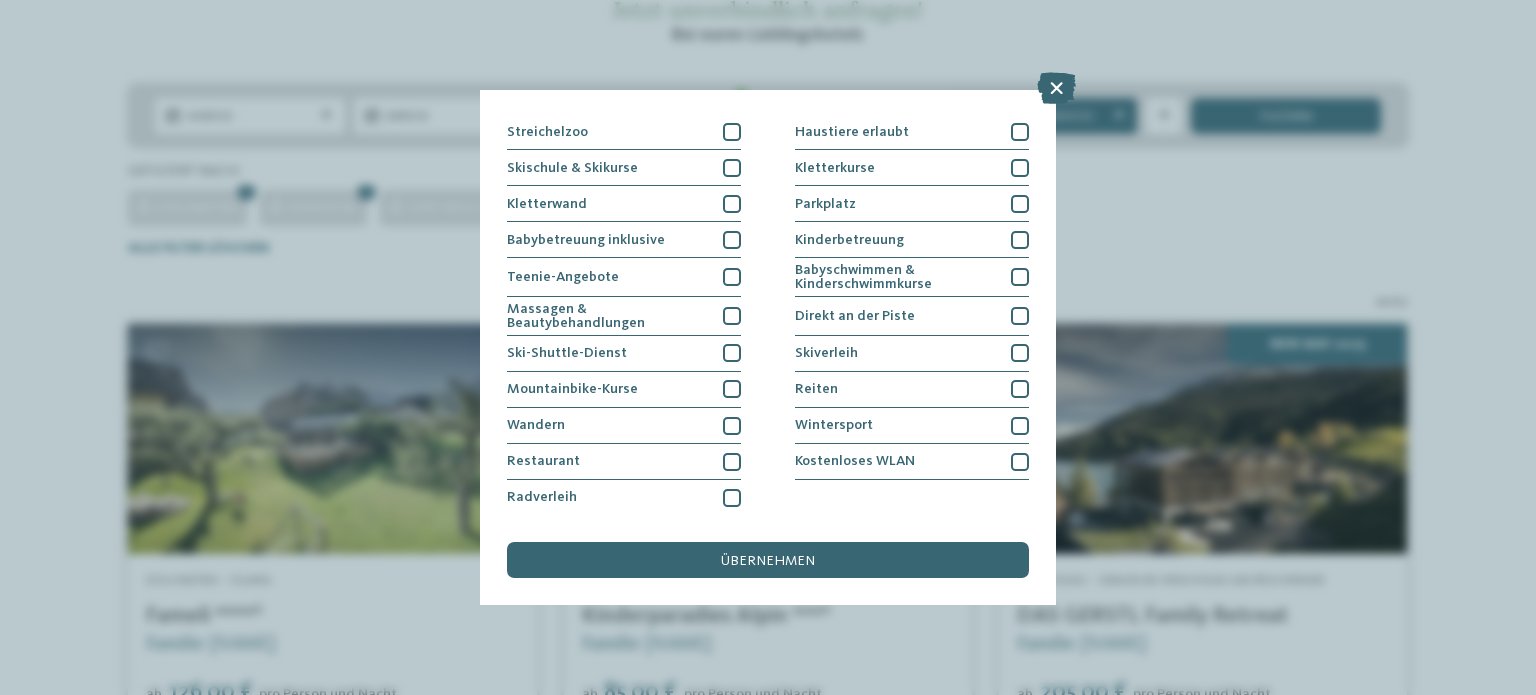 click on "Meine Wünsche
Hallen- oder Schleusenbad
Schwimmbad im Freien" at bounding box center (768, 347) 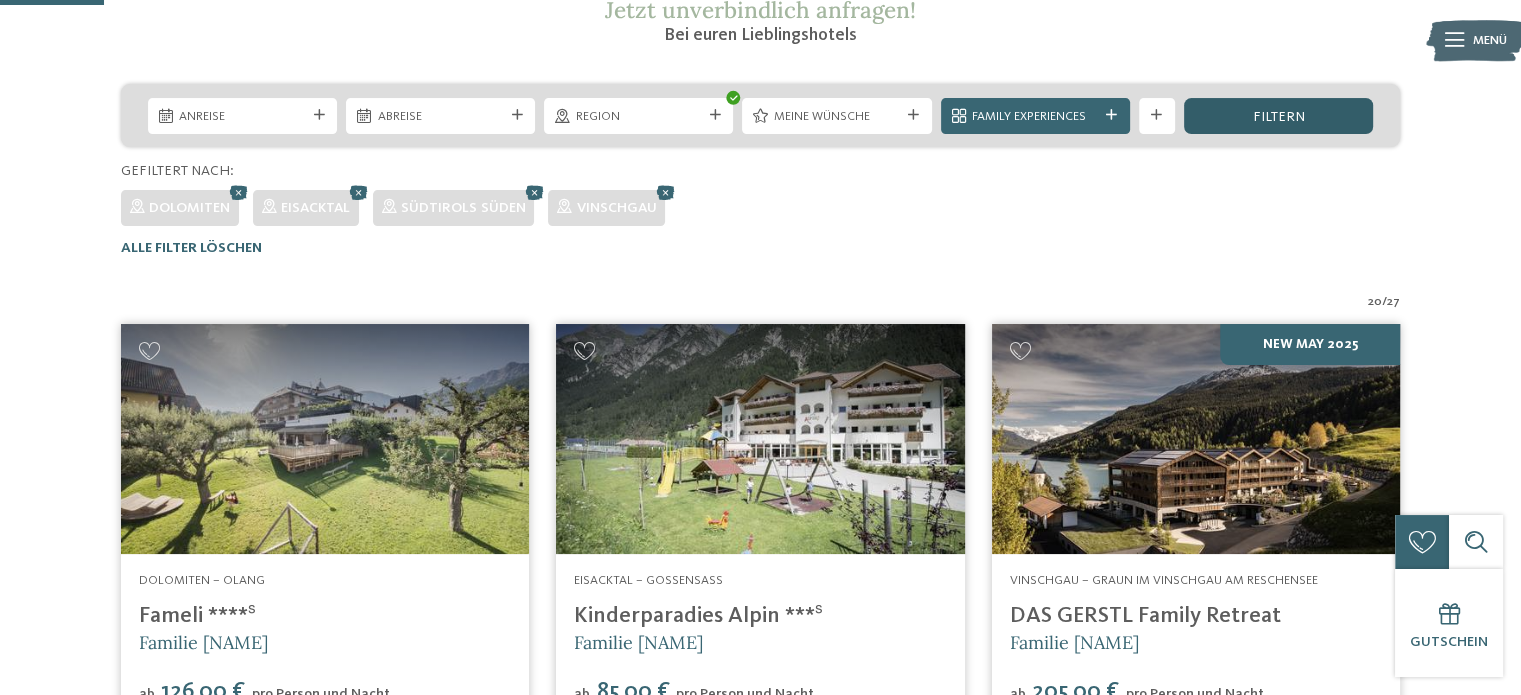 click on "filtern" at bounding box center [1278, 117] 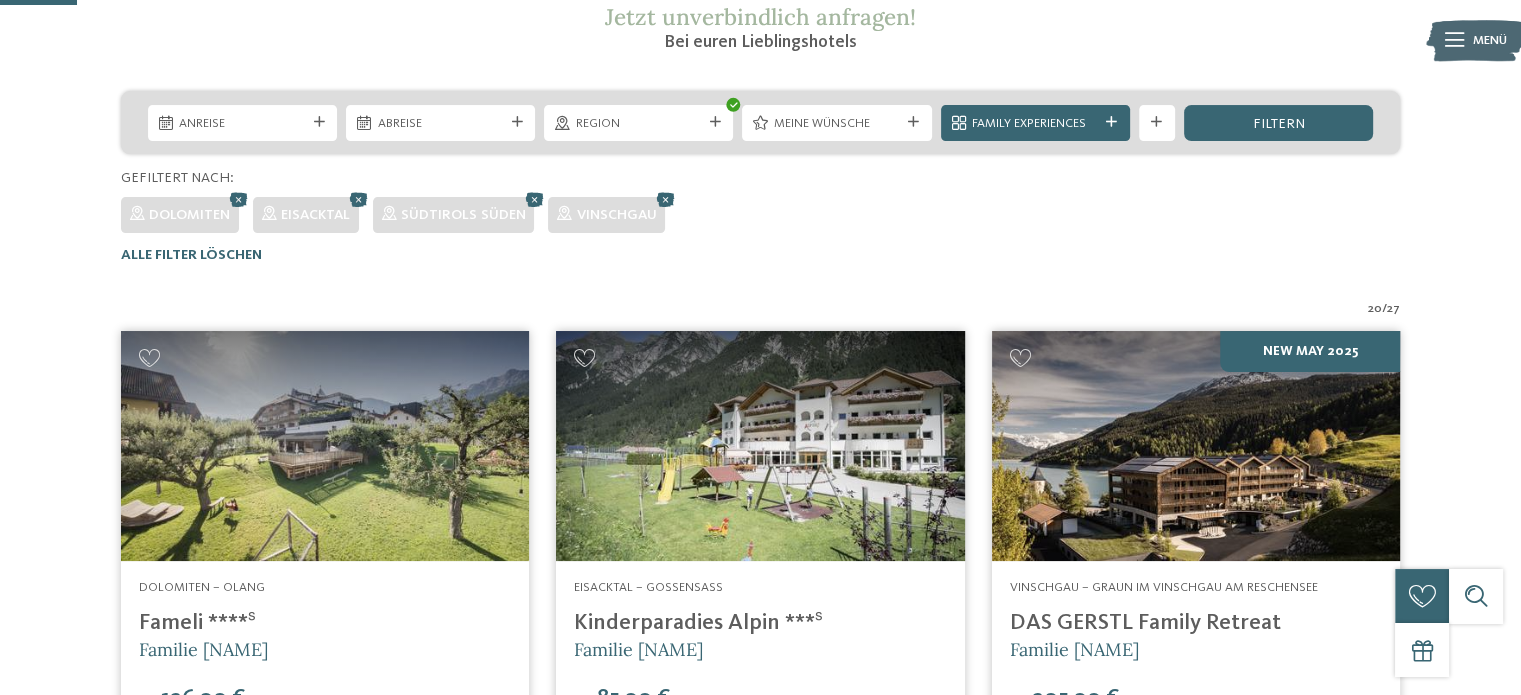 scroll, scrollTop: 279, scrollLeft: 0, axis: vertical 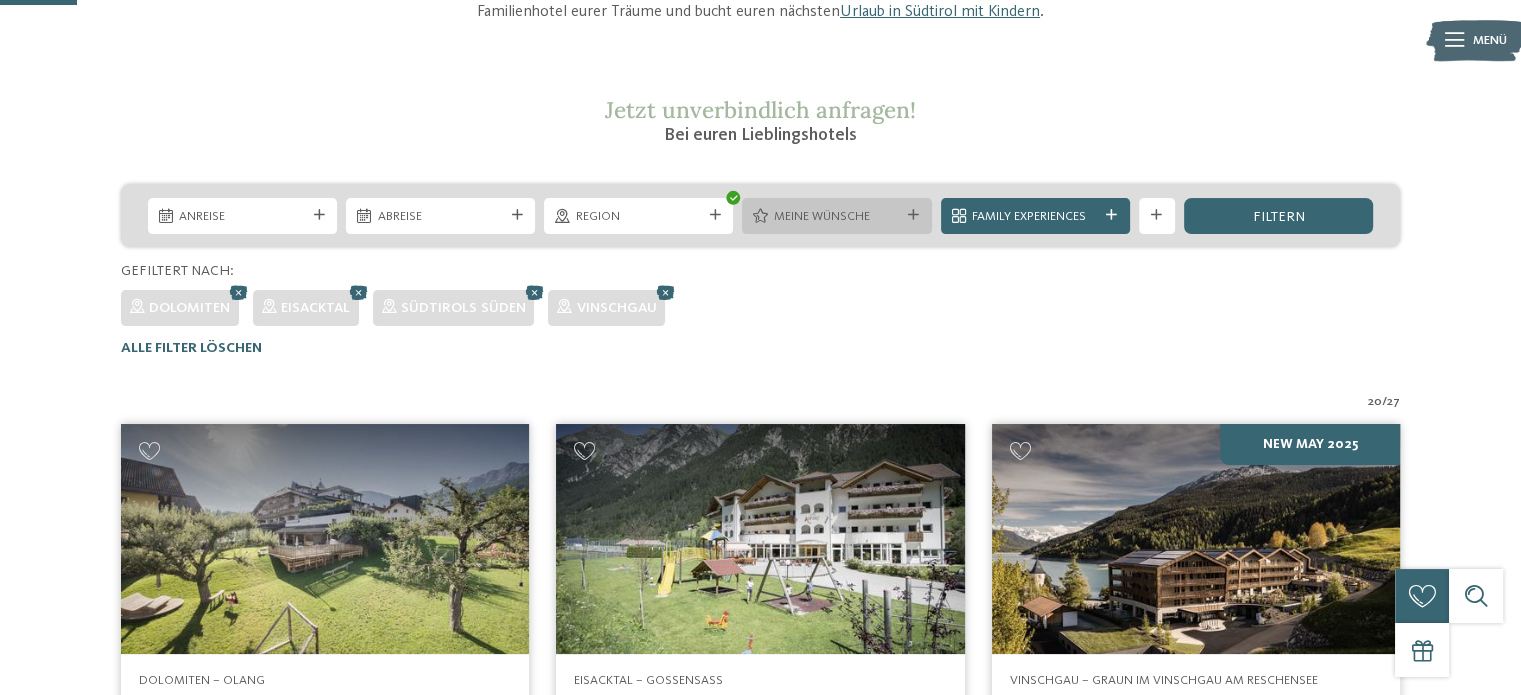 click on "Meine Wünsche" at bounding box center (837, 217) 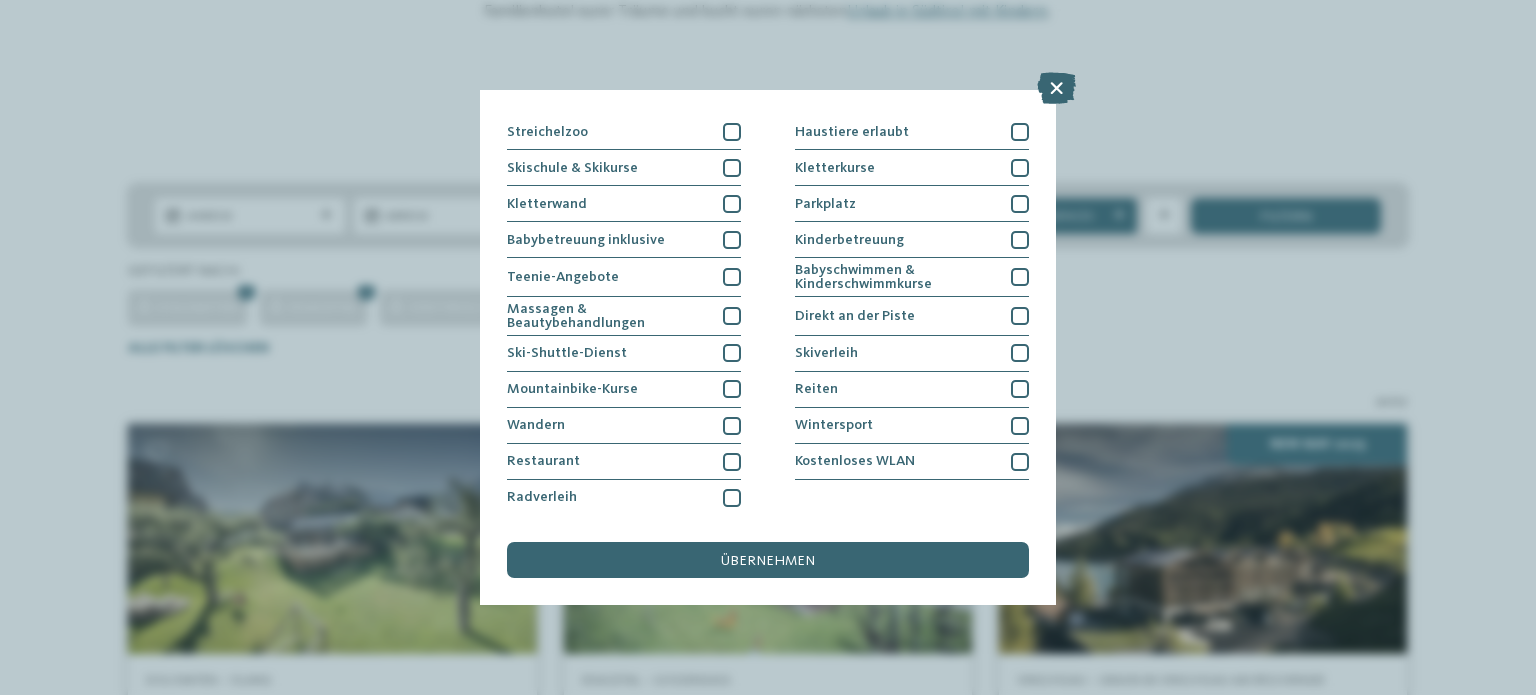 click at bounding box center (1056, 88) 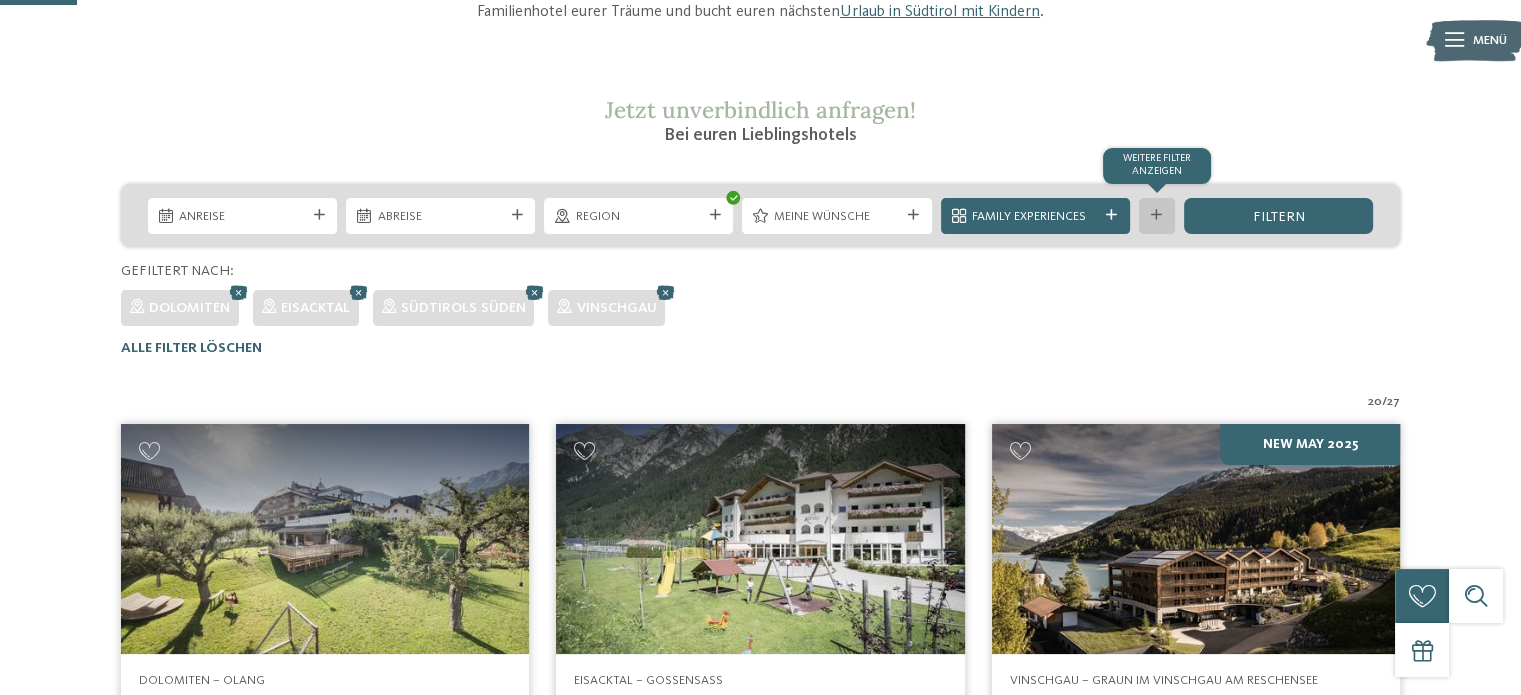 click at bounding box center [1156, 215] 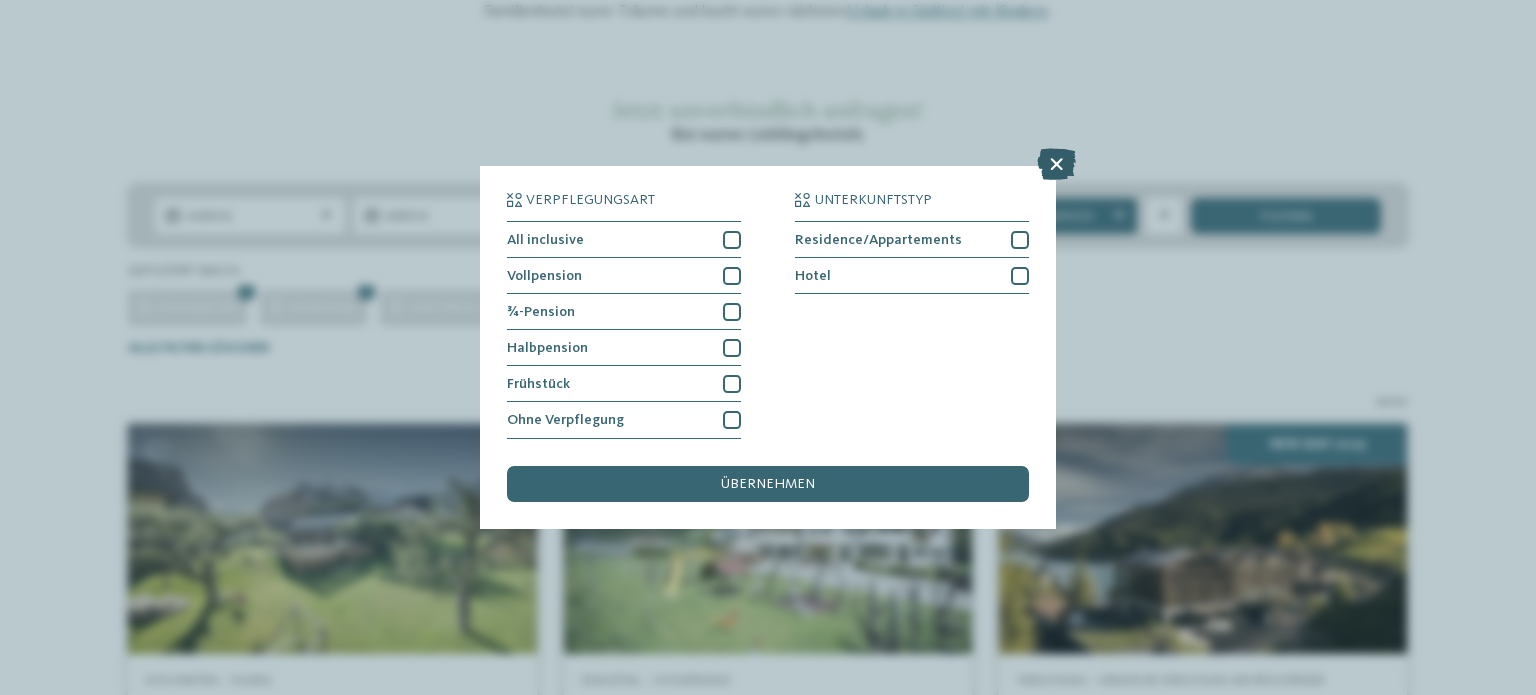 click at bounding box center (1056, 165) 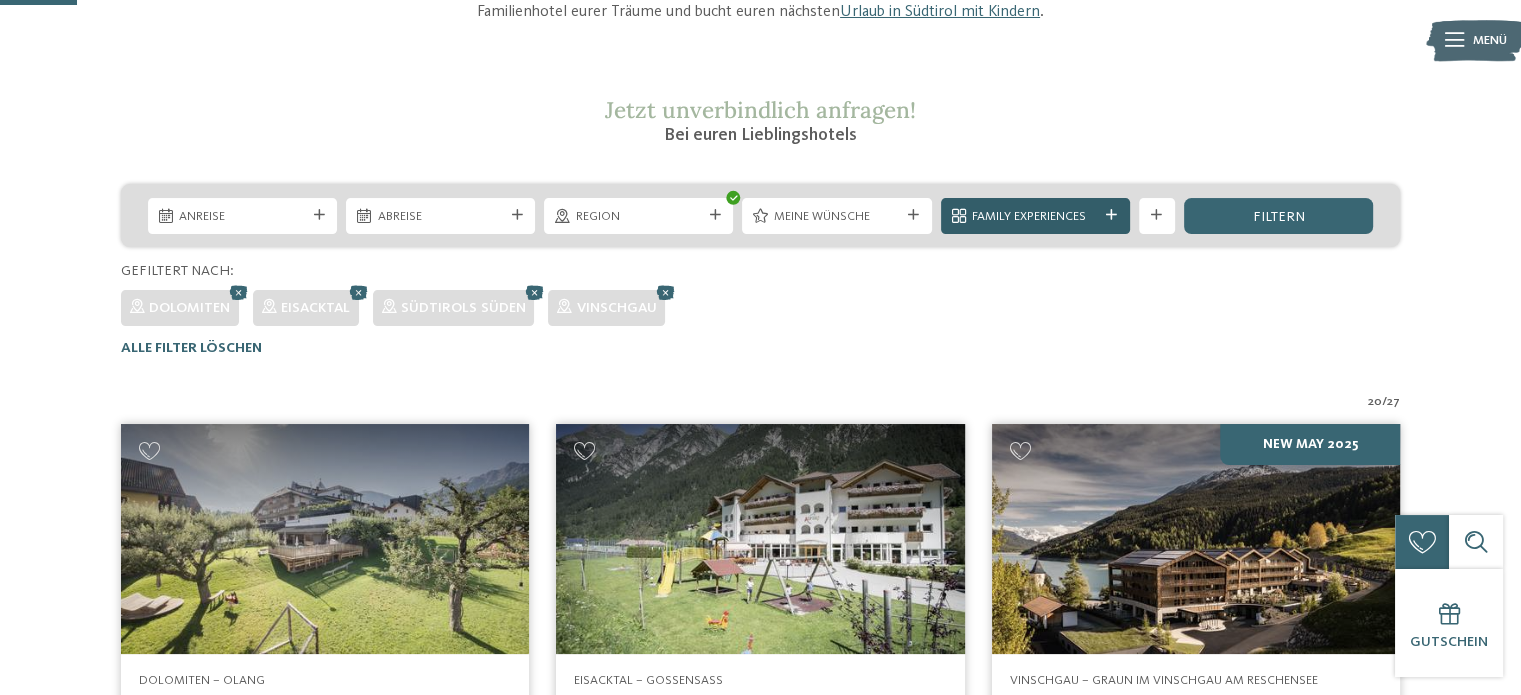 click at bounding box center [1111, 215] 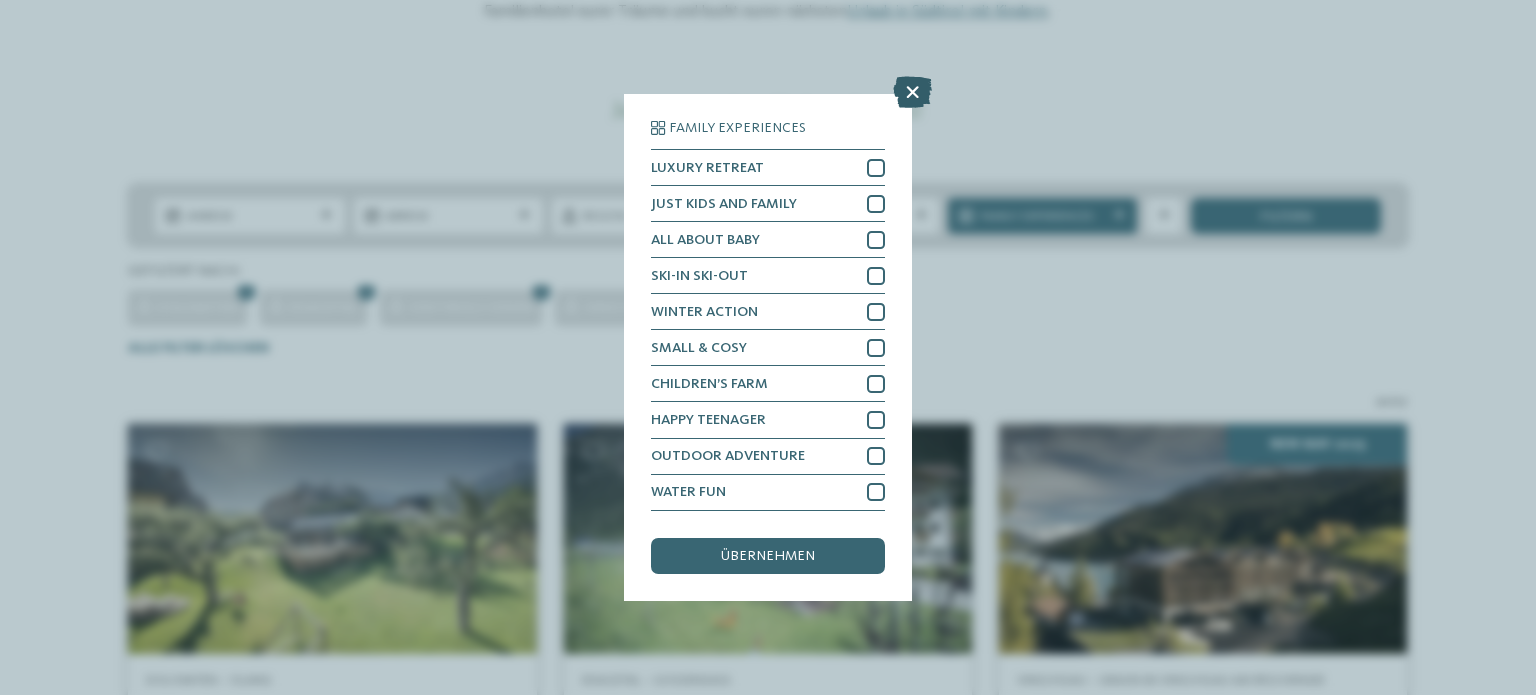 click at bounding box center [912, 93] 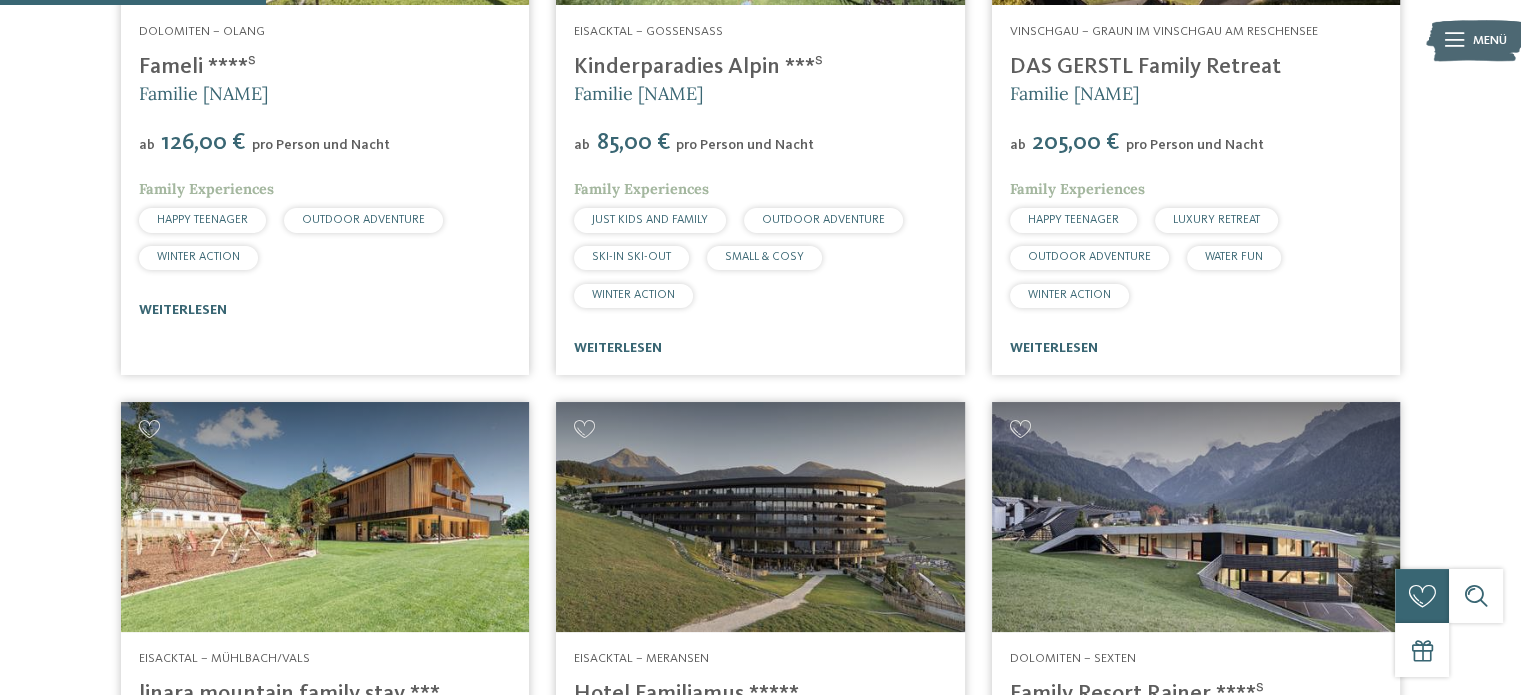 scroll, scrollTop: 979, scrollLeft: 0, axis: vertical 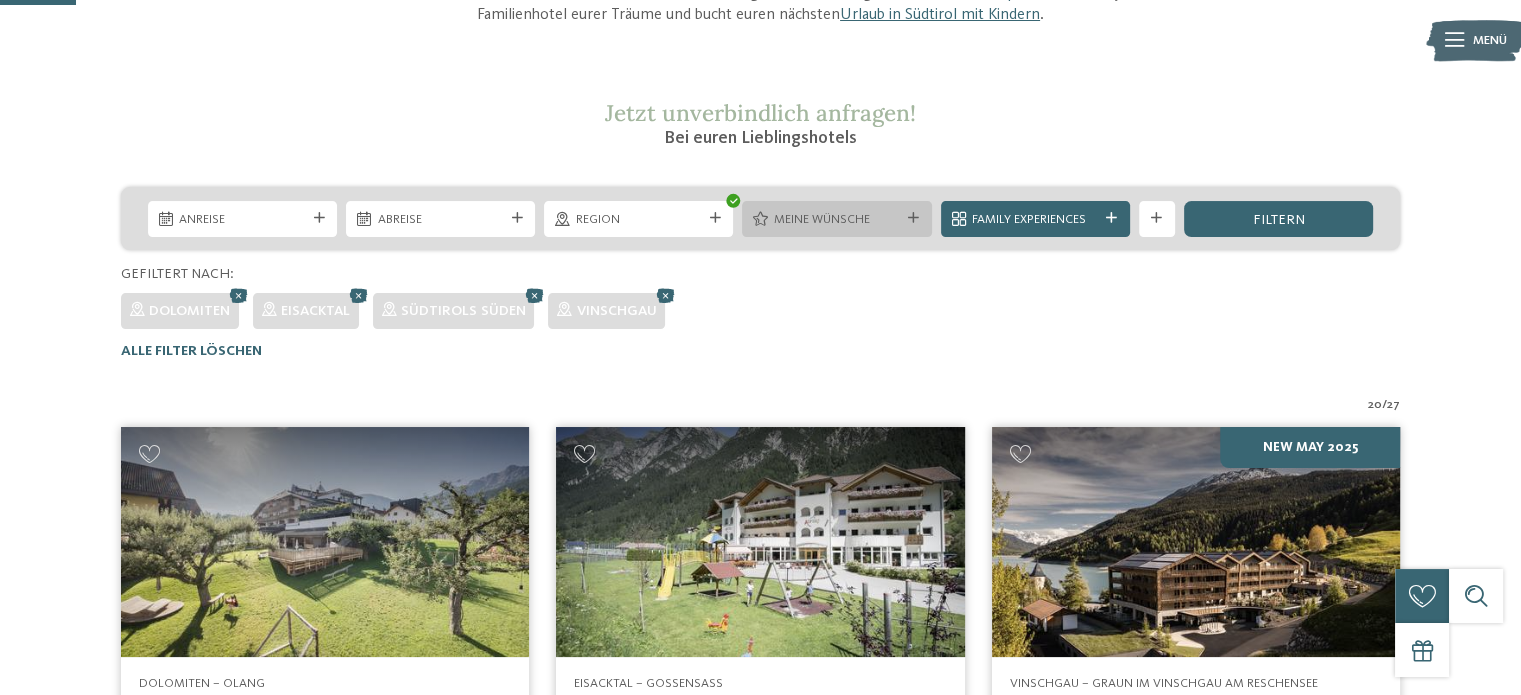 click on "Meine Wünsche" at bounding box center (837, 220) 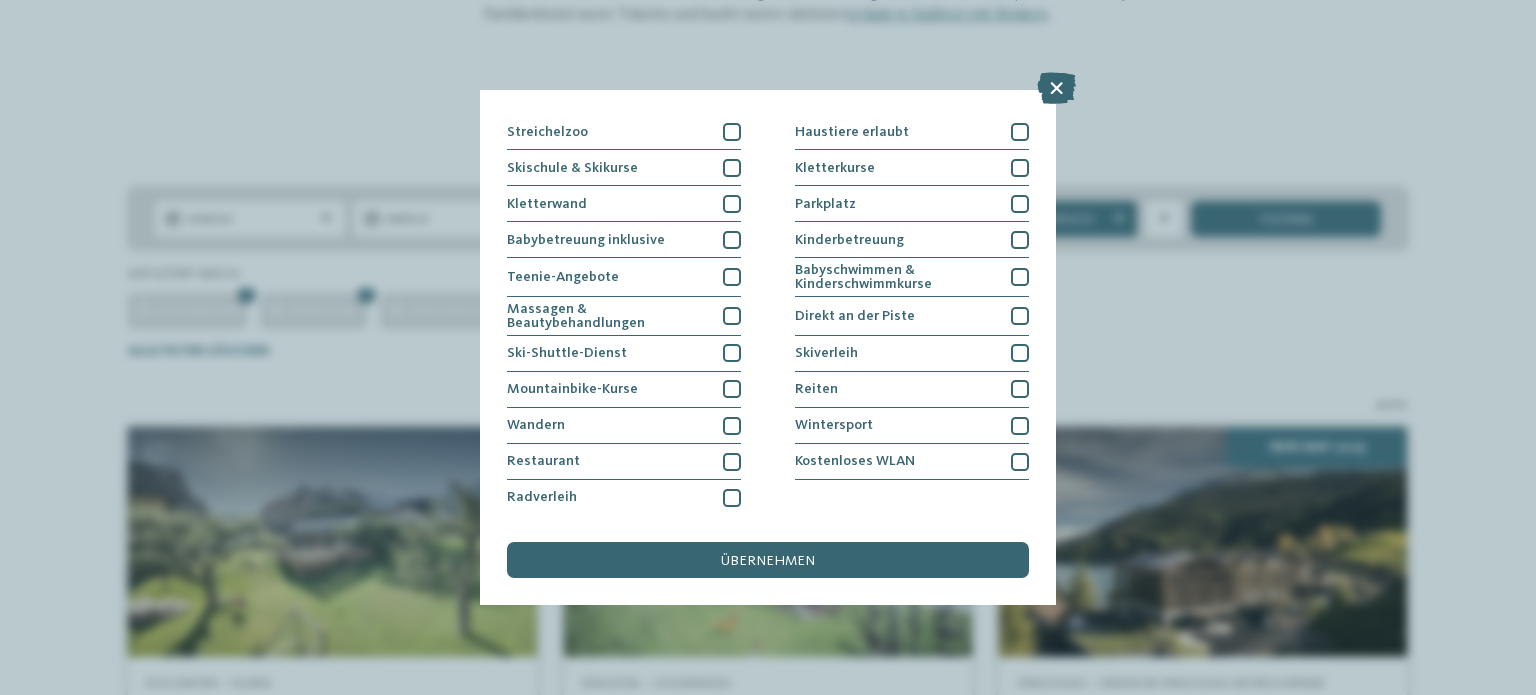 click on "Meine Wünsche
Hallen- oder Schleusenbad
Schwimmbad im Freien" at bounding box center [768, 347] 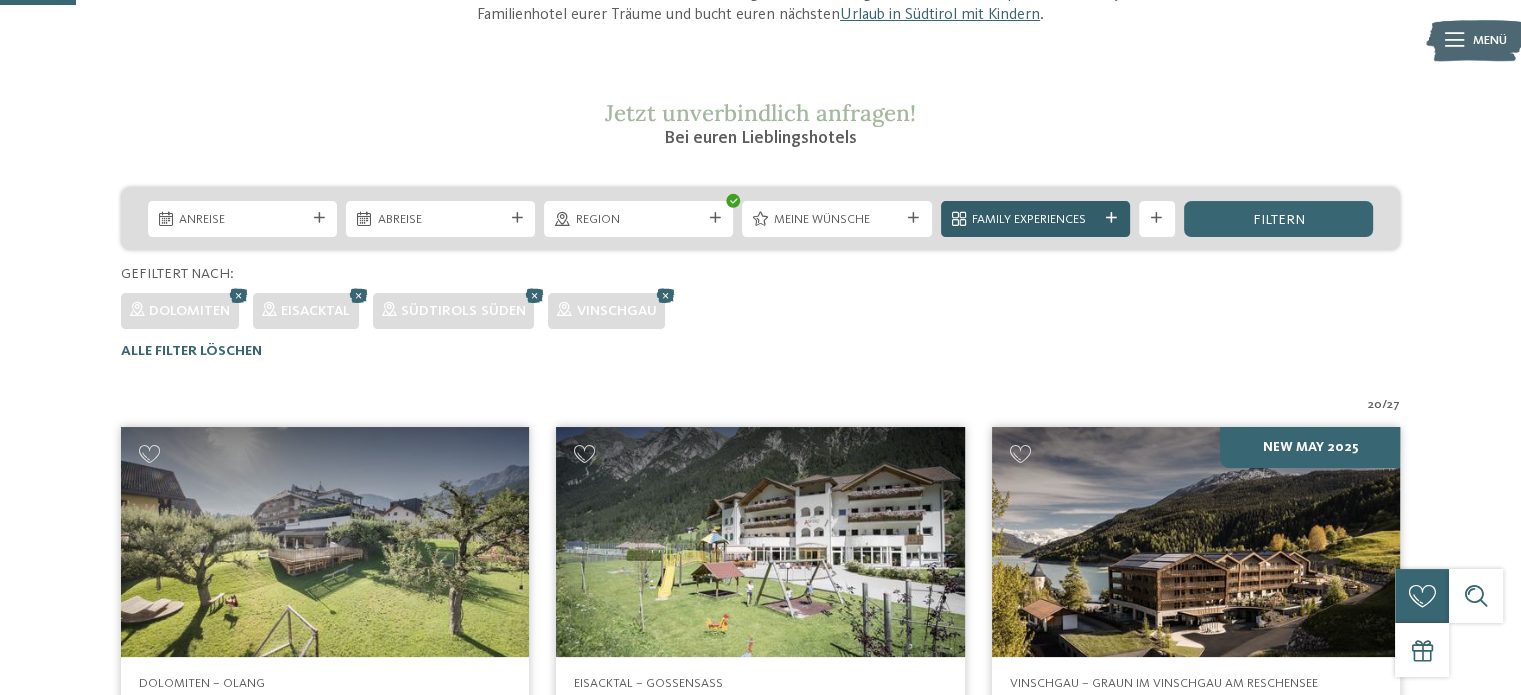 click on "Family Experiences" at bounding box center [1035, 220] 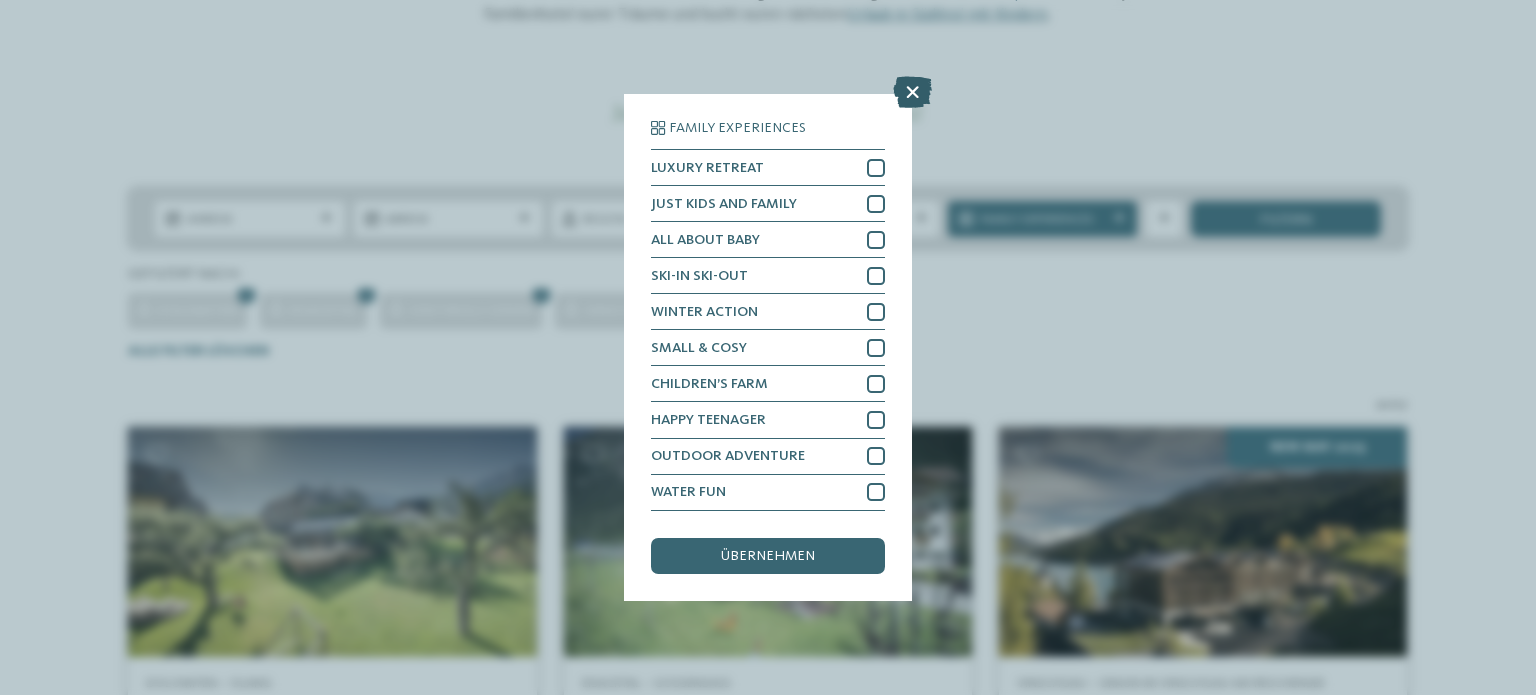 click at bounding box center (912, 93) 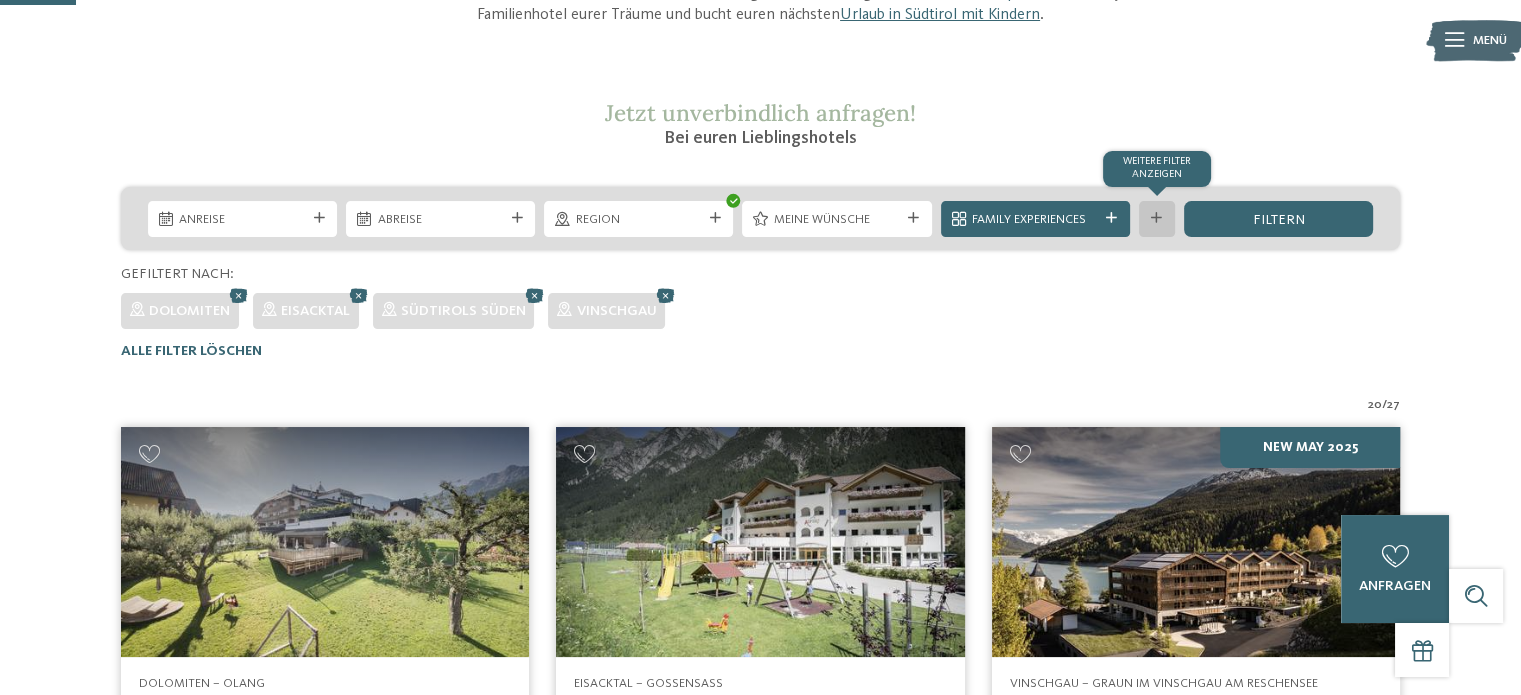 click at bounding box center (1156, 218) 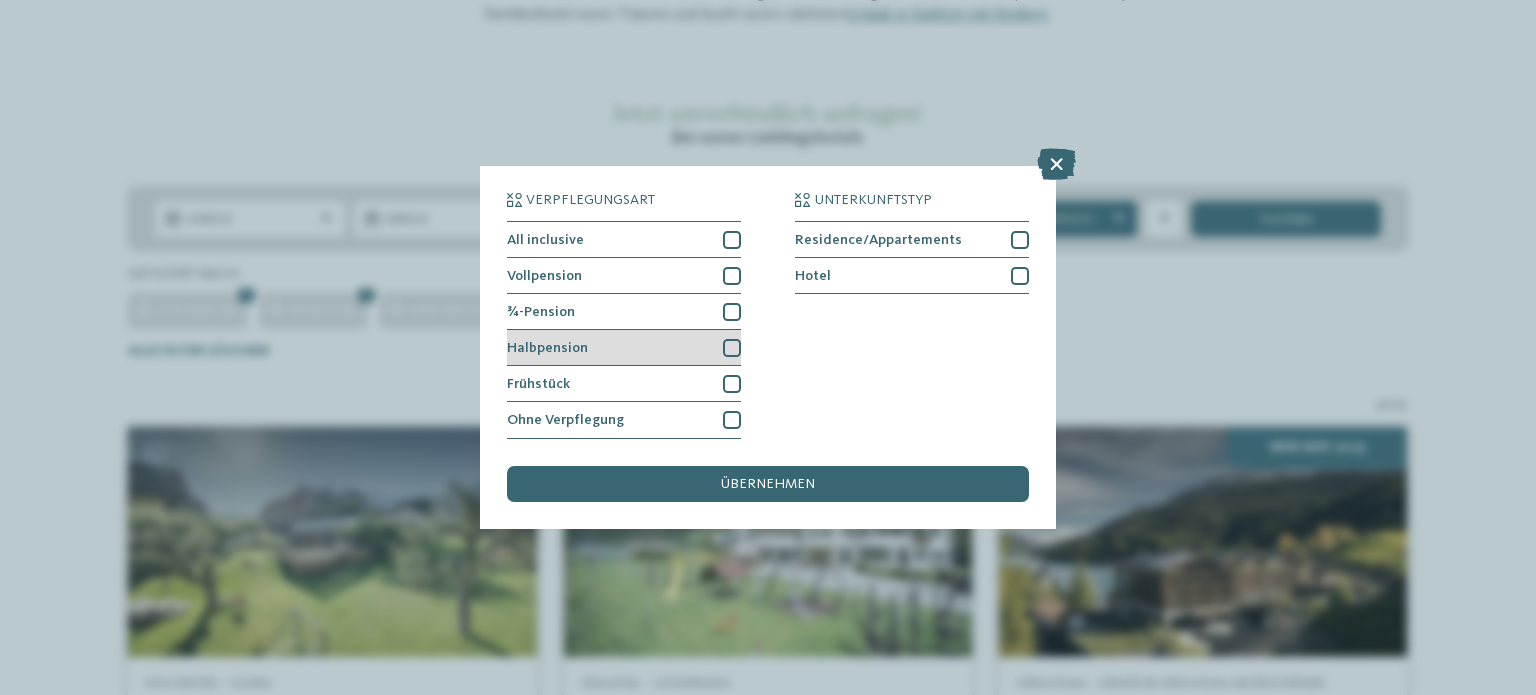 click at bounding box center (732, 348) 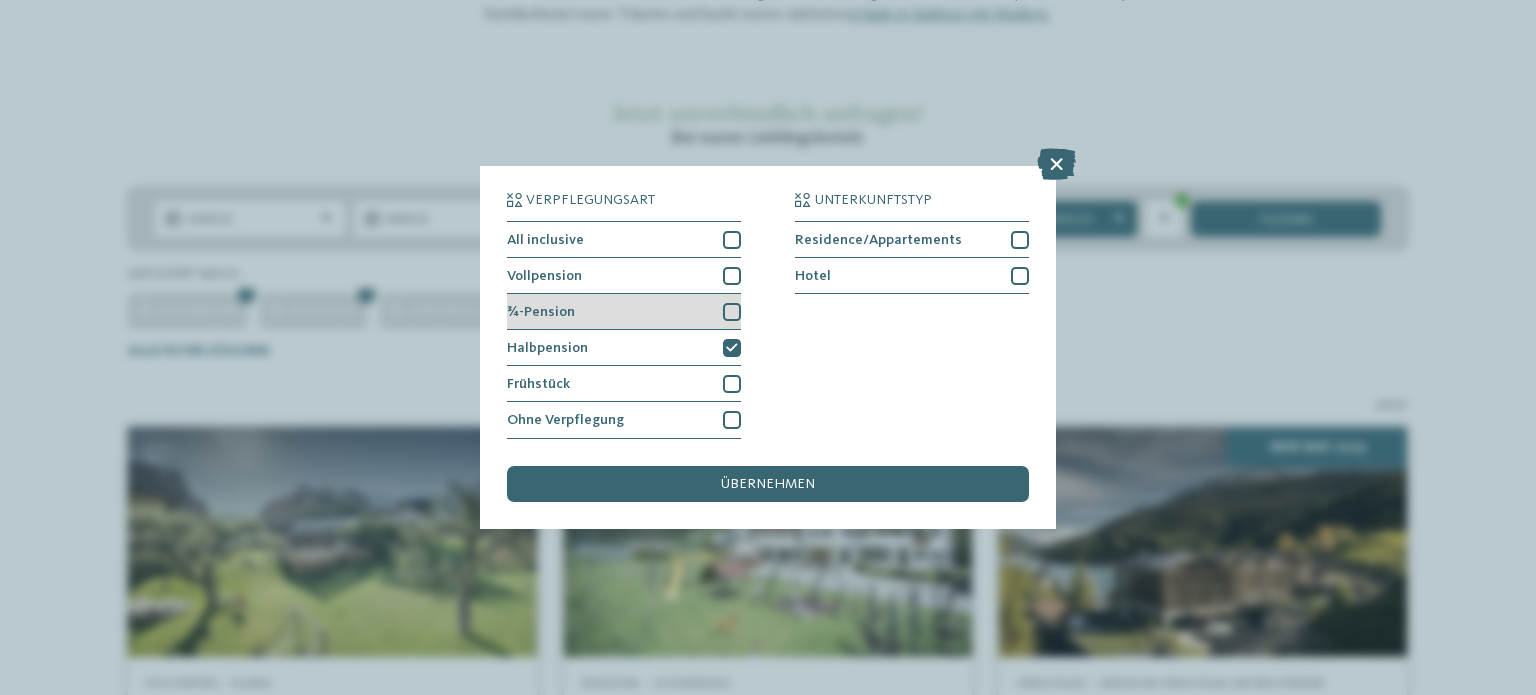 click at bounding box center (732, 312) 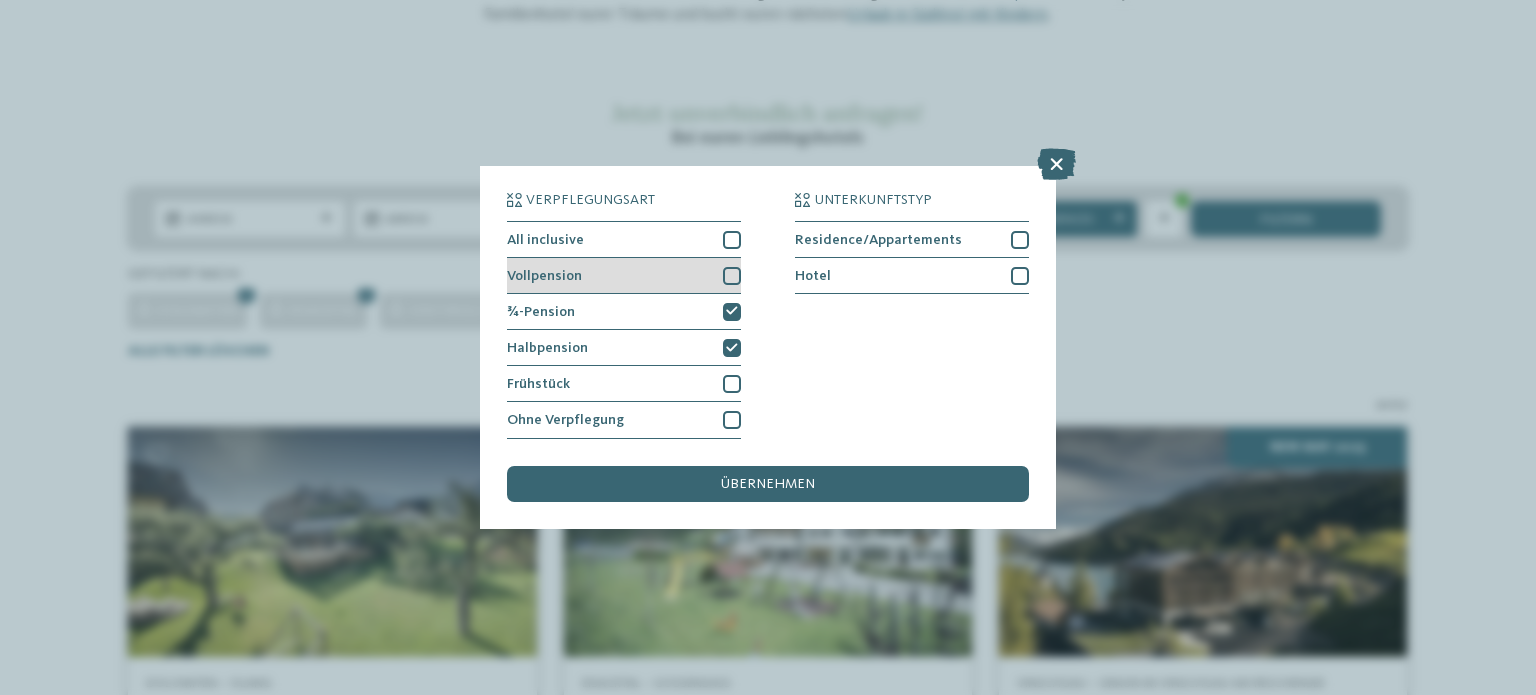 click at bounding box center [732, 276] 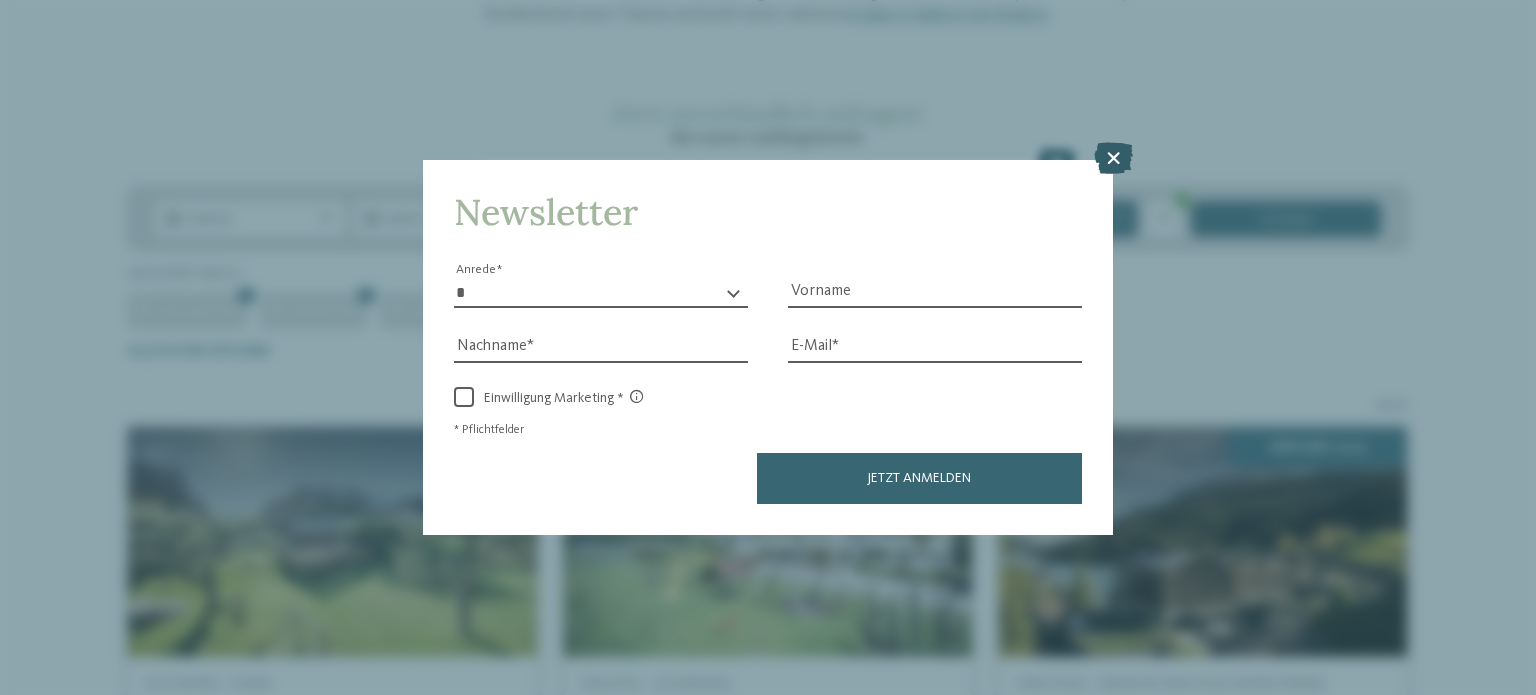 click at bounding box center [1113, 158] 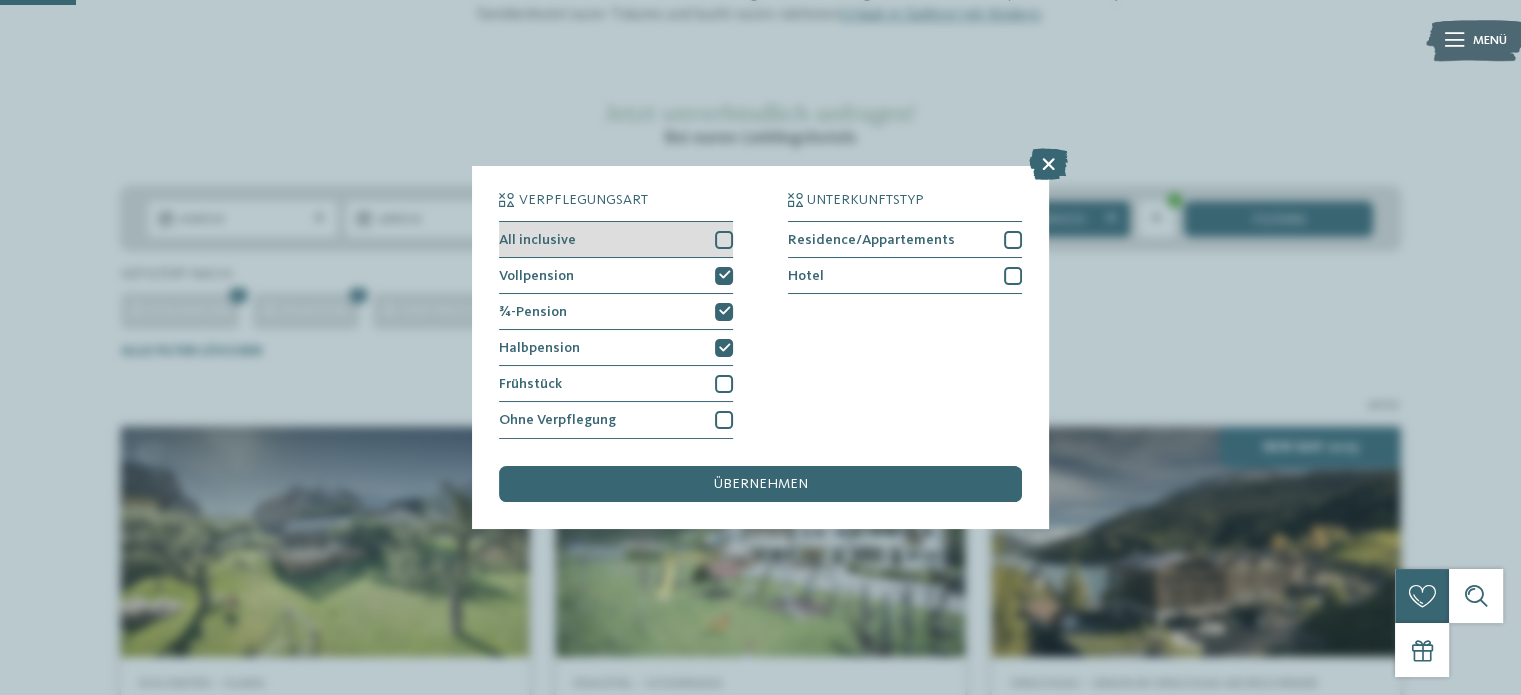 click at bounding box center [724, 240] 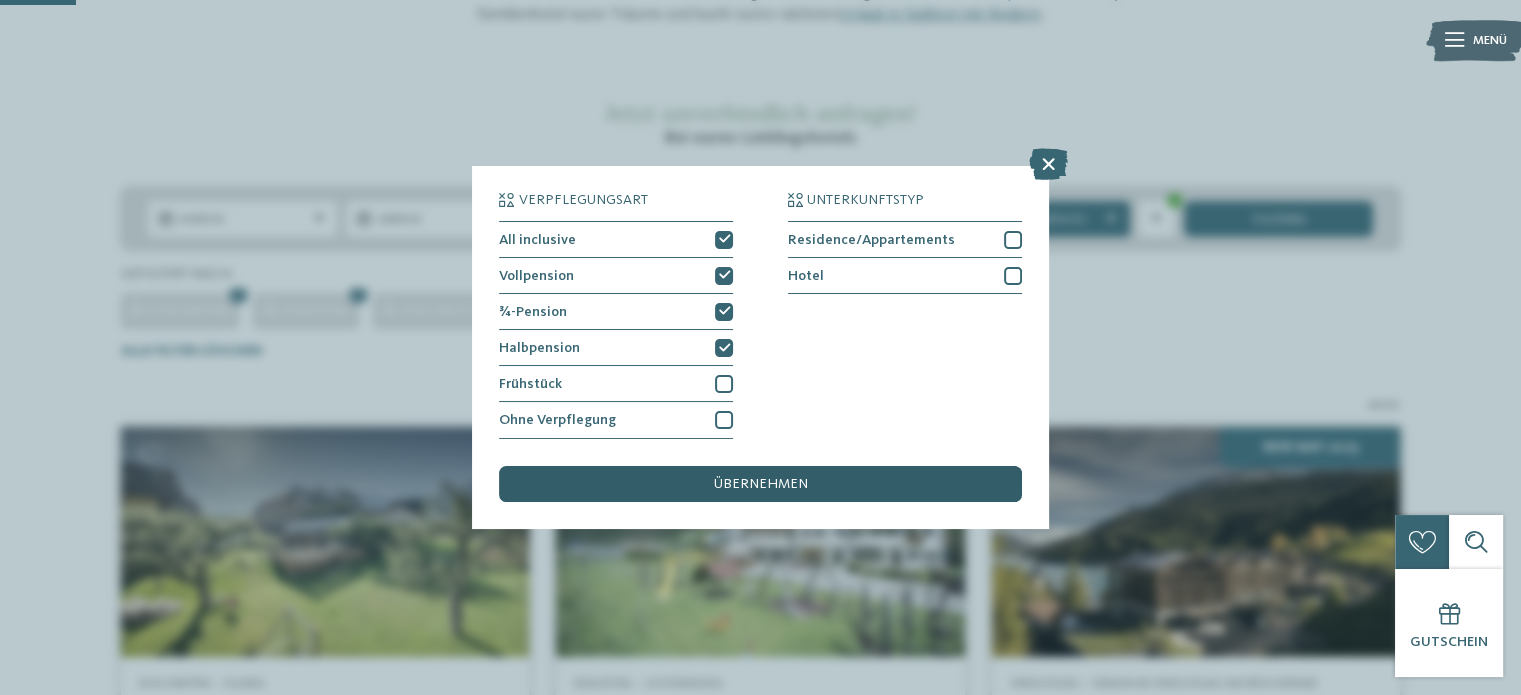 click on "übernehmen" at bounding box center [760, 484] 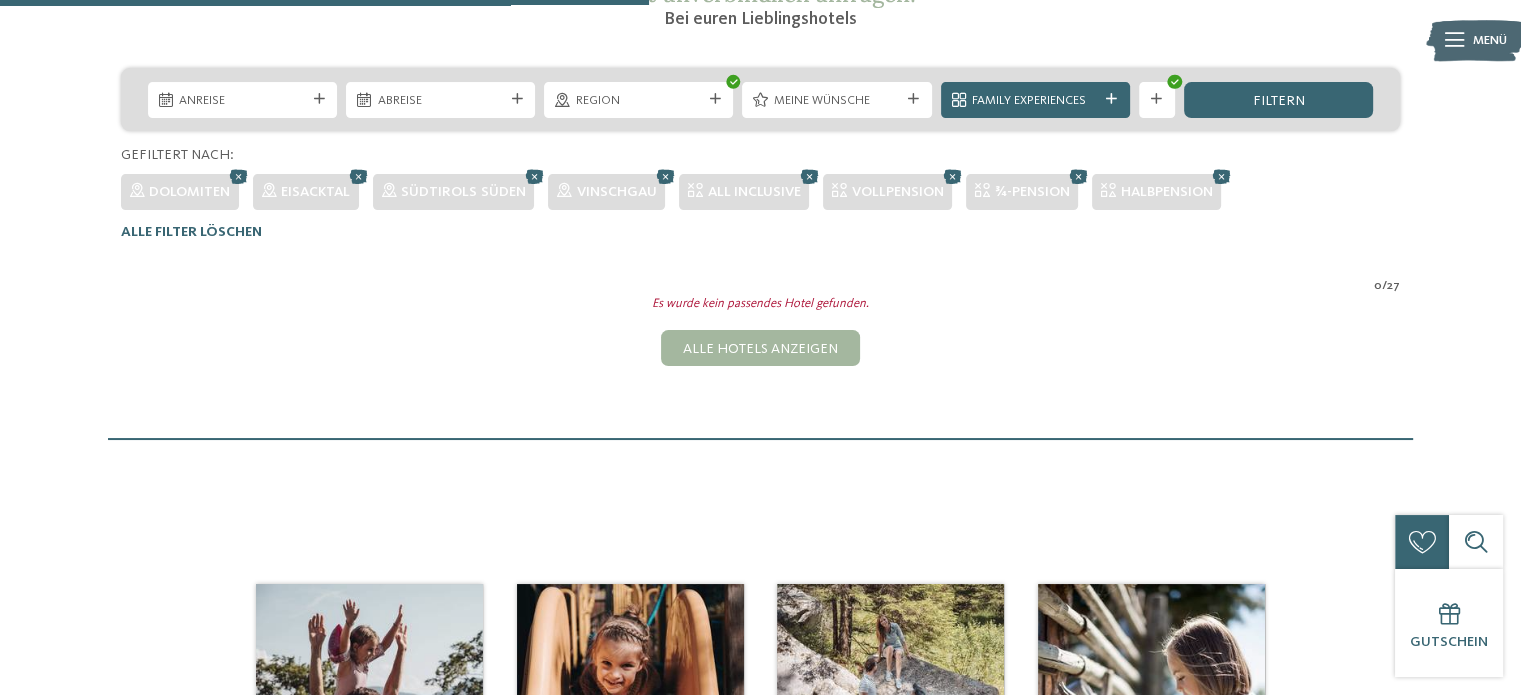 scroll, scrollTop: 379, scrollLeft: 0, axis: vertical 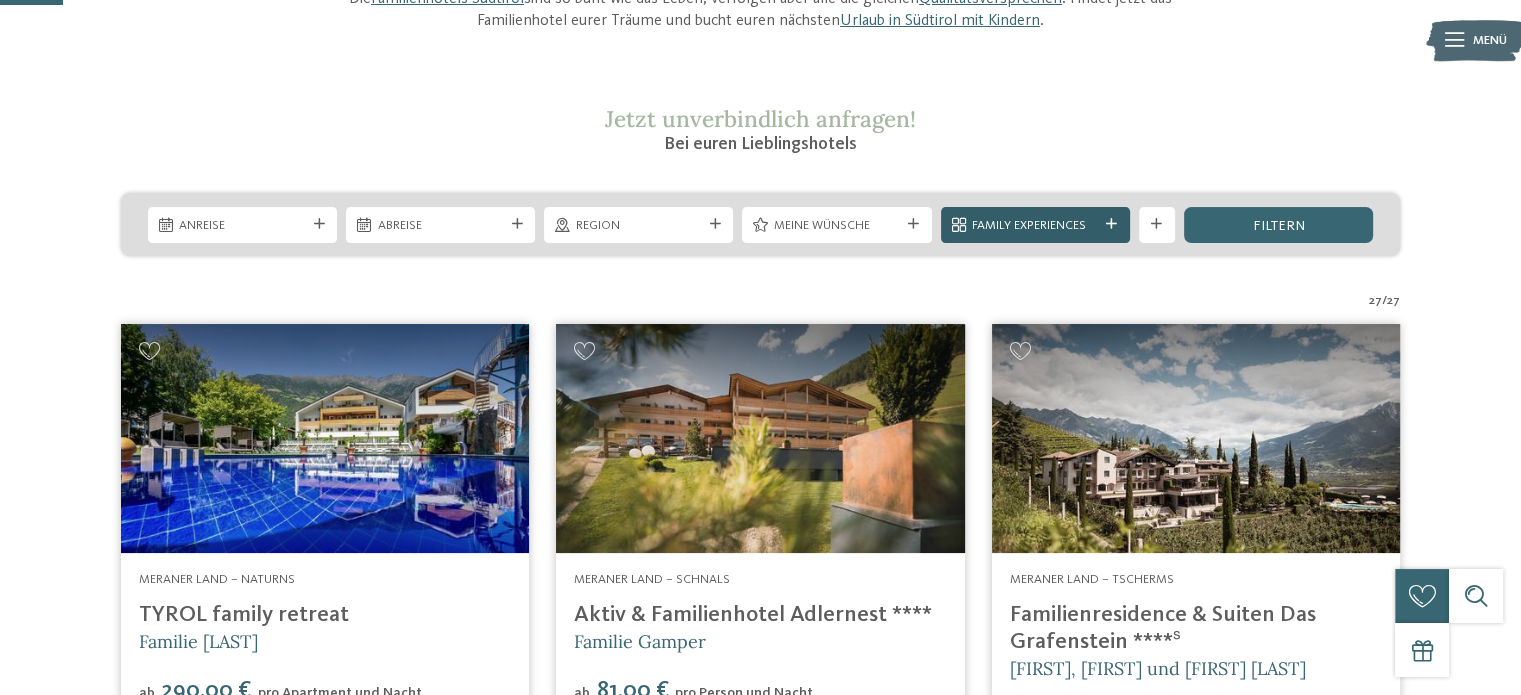 click on "Family Experiences" at bounding box center (1035, 225) 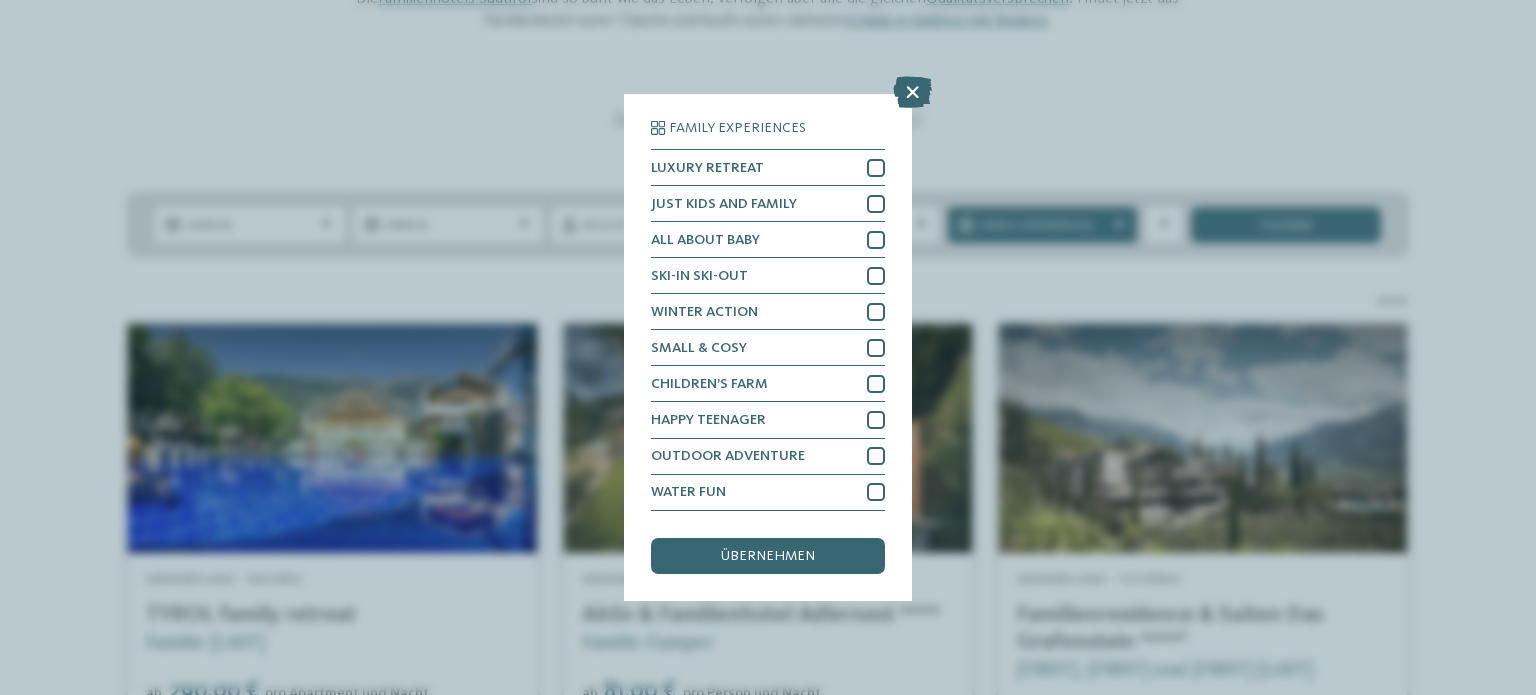 click on "Family Experiences
LUXURY RETREAT
JUST KIDS AND FAMILY" at bounding box center [768, 347] 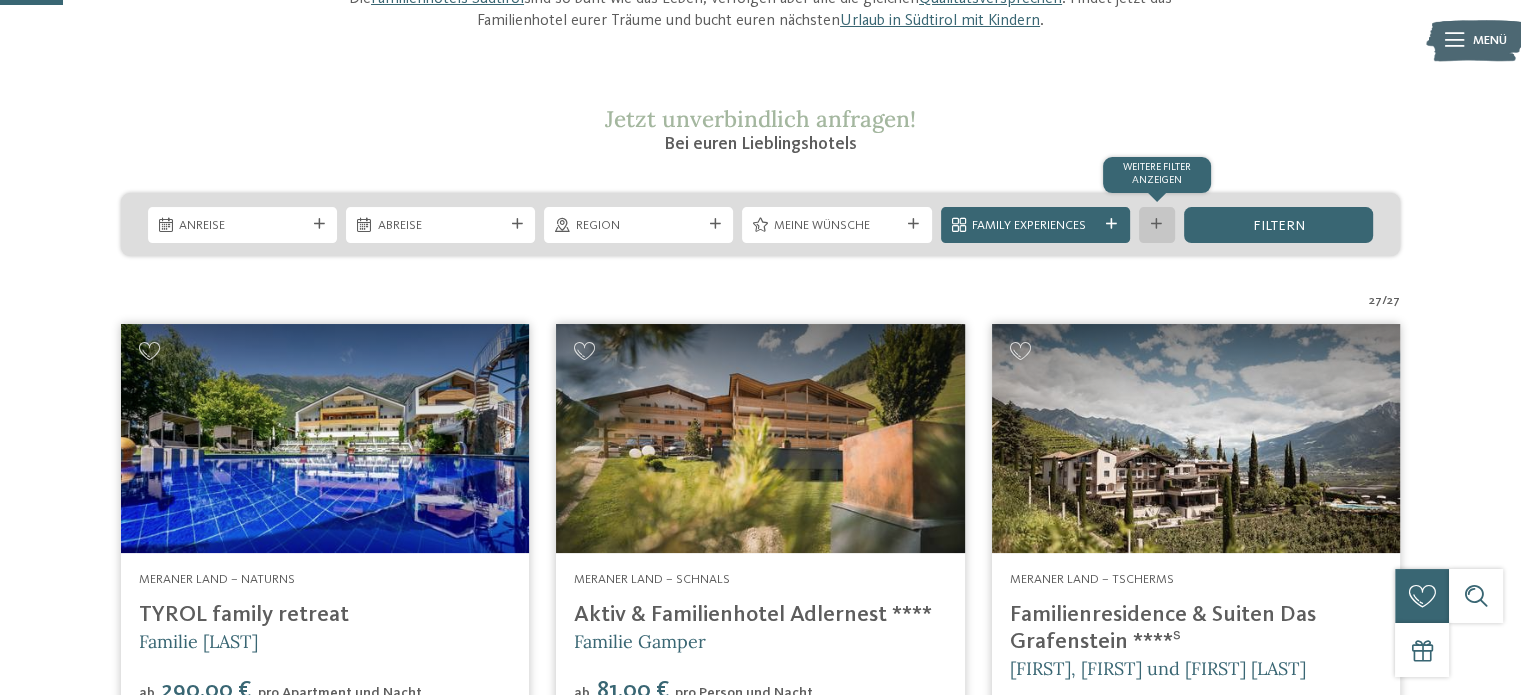 click on "Weitere Filter anzeigen" at bounding box center [1157, 225] 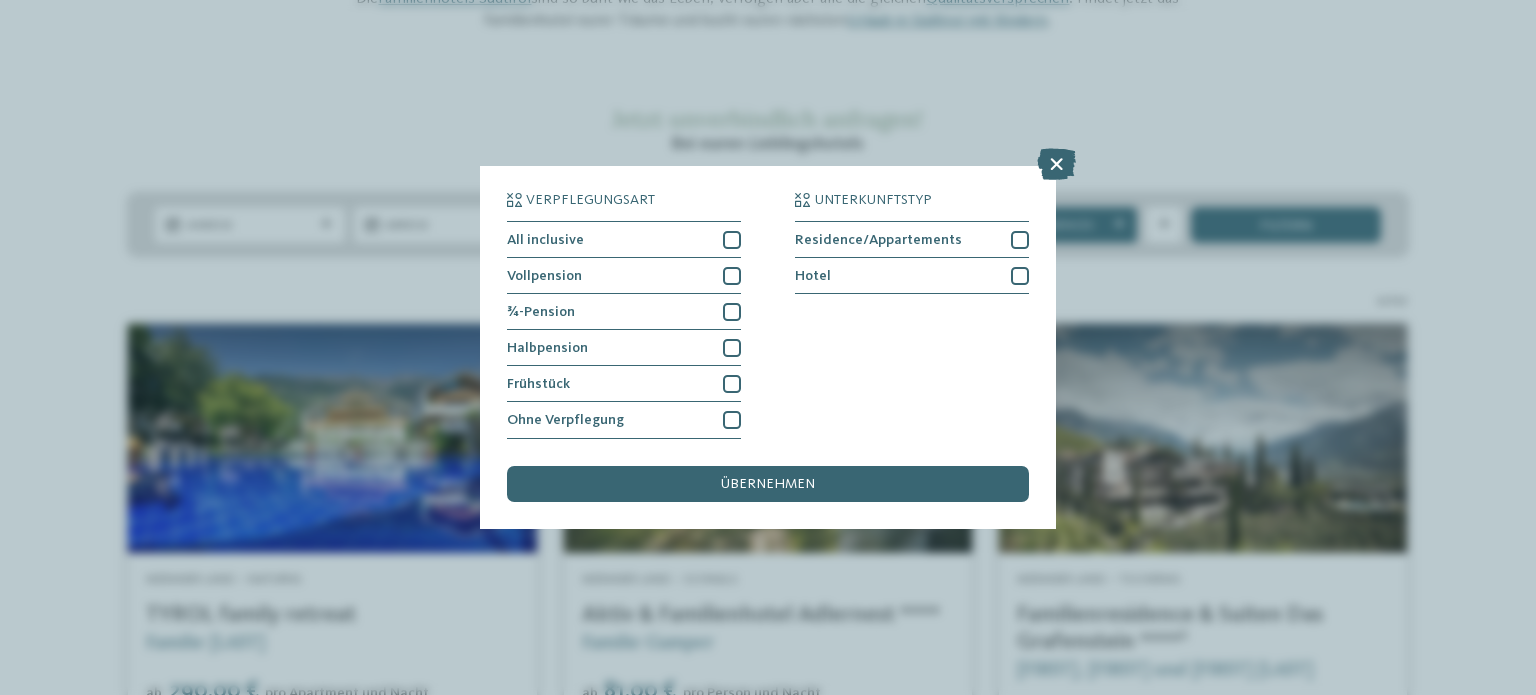 click on "Verpflegungsart
All inclusive
Vollpension
Hotel" at bounding box center [768, 347] 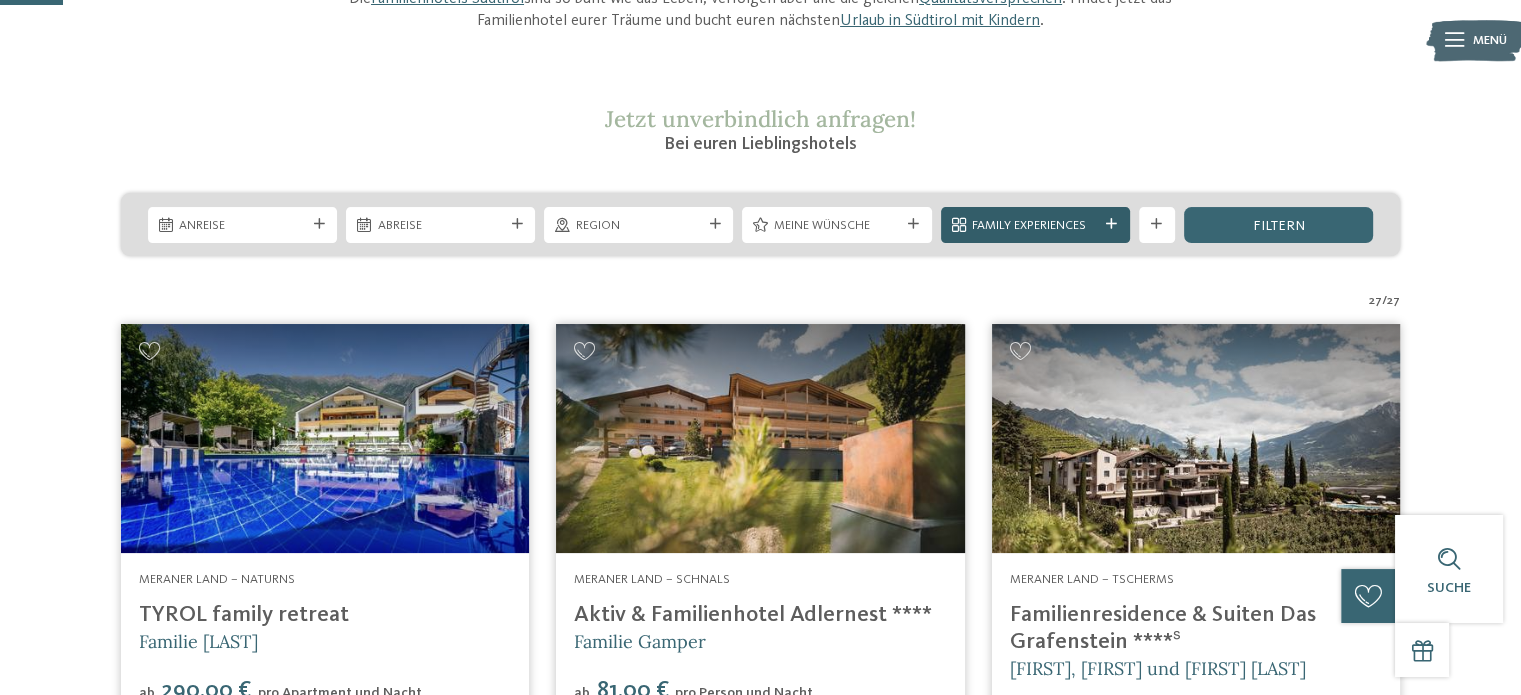 click at bounding box center (1111, 224) 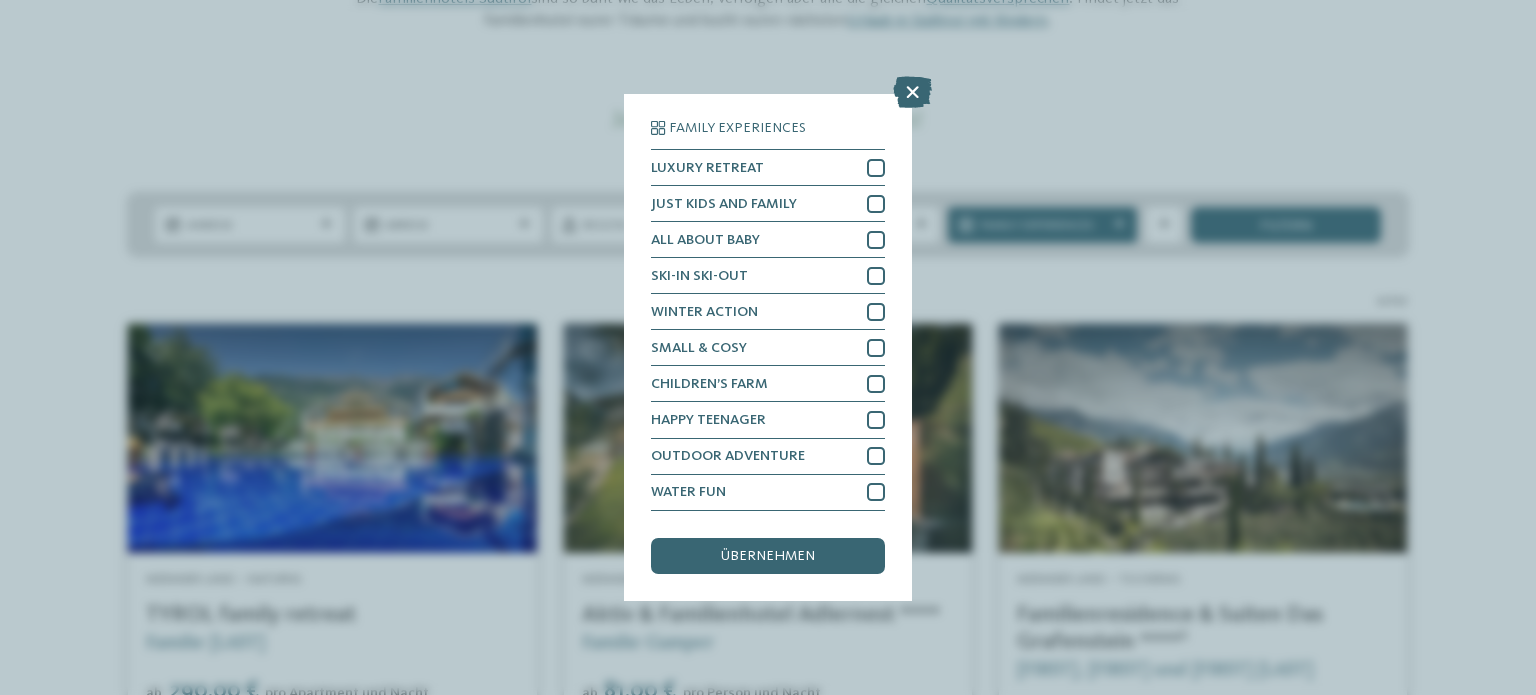 click on "Family Experiences
LUXURY RETREAT
JUST KIDS AND FAMILY" at bounding box center (768, 347) 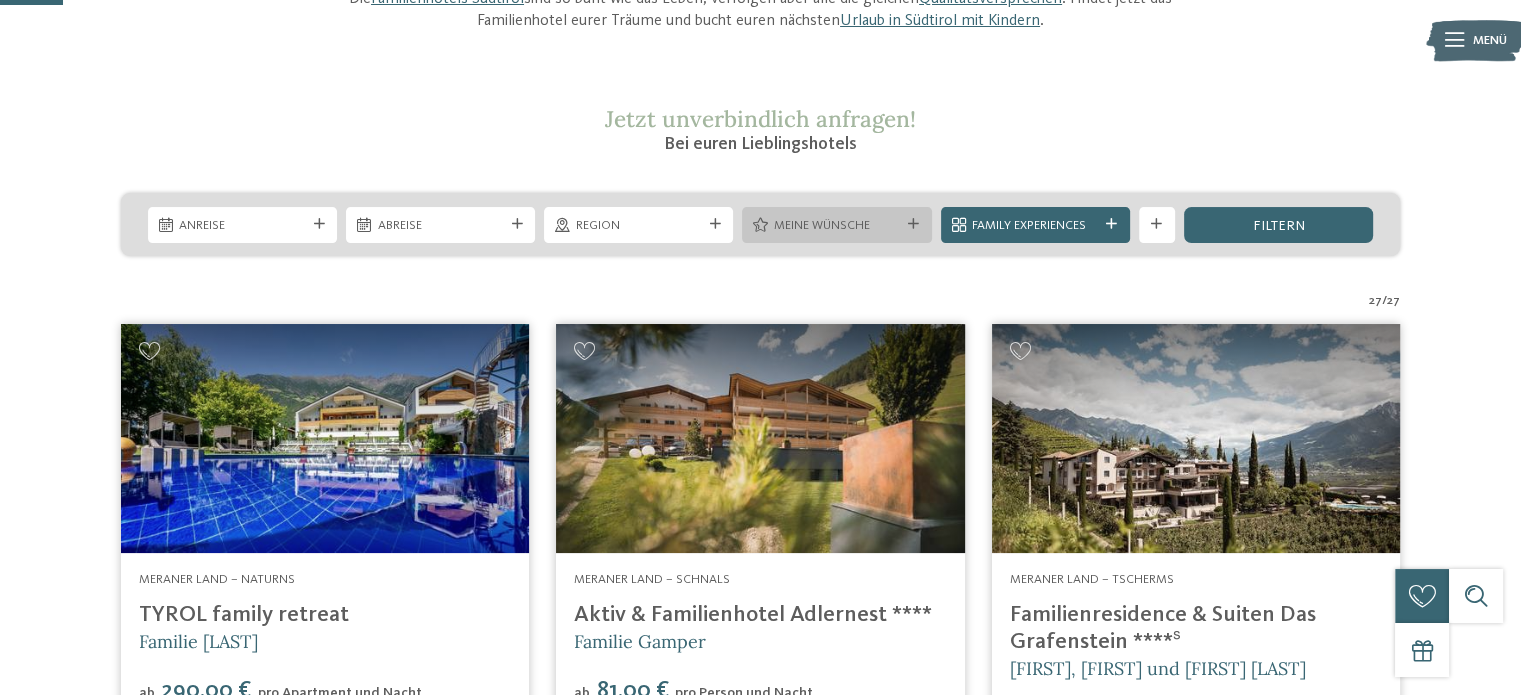 click at bounding box center [913, 224] 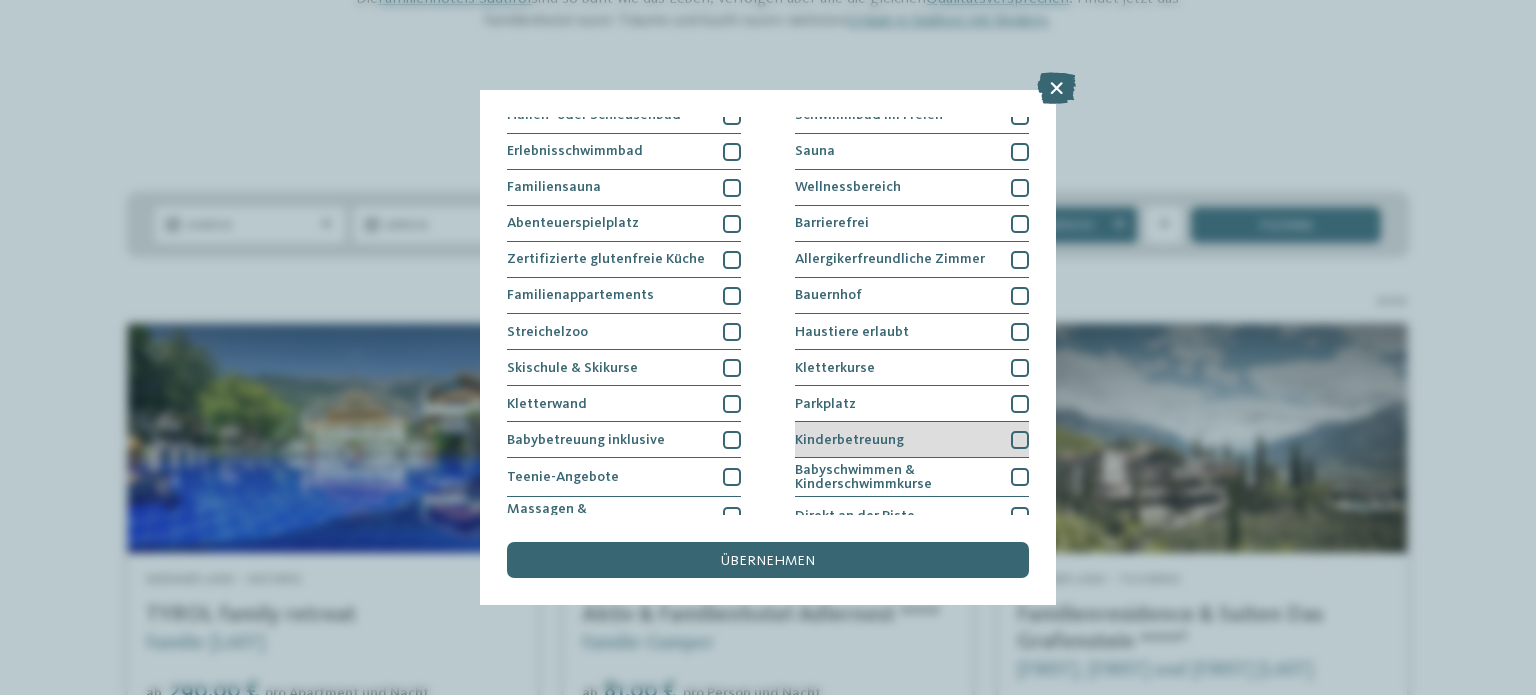 scroll, scrollTop: 0, scrollLeft: 0, axis: both 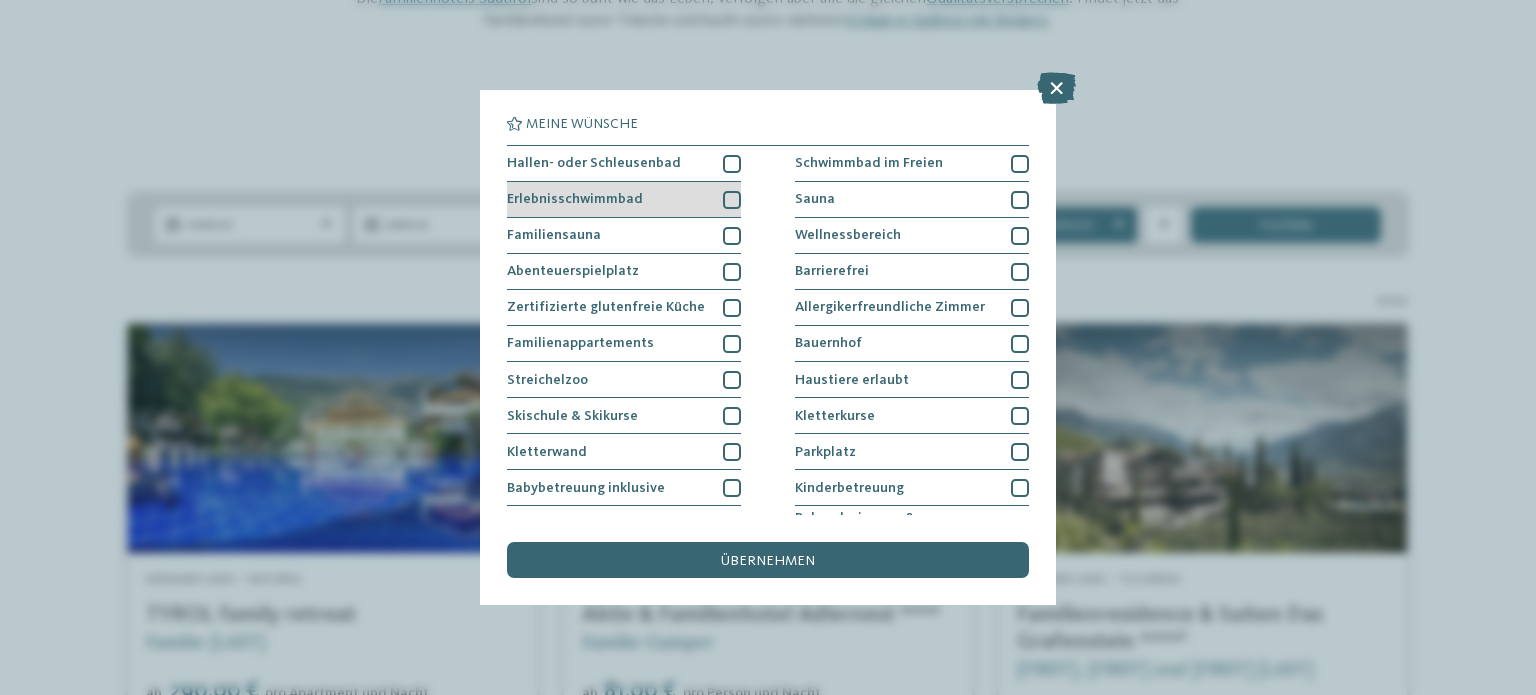 click at bounding box center (732, 200) 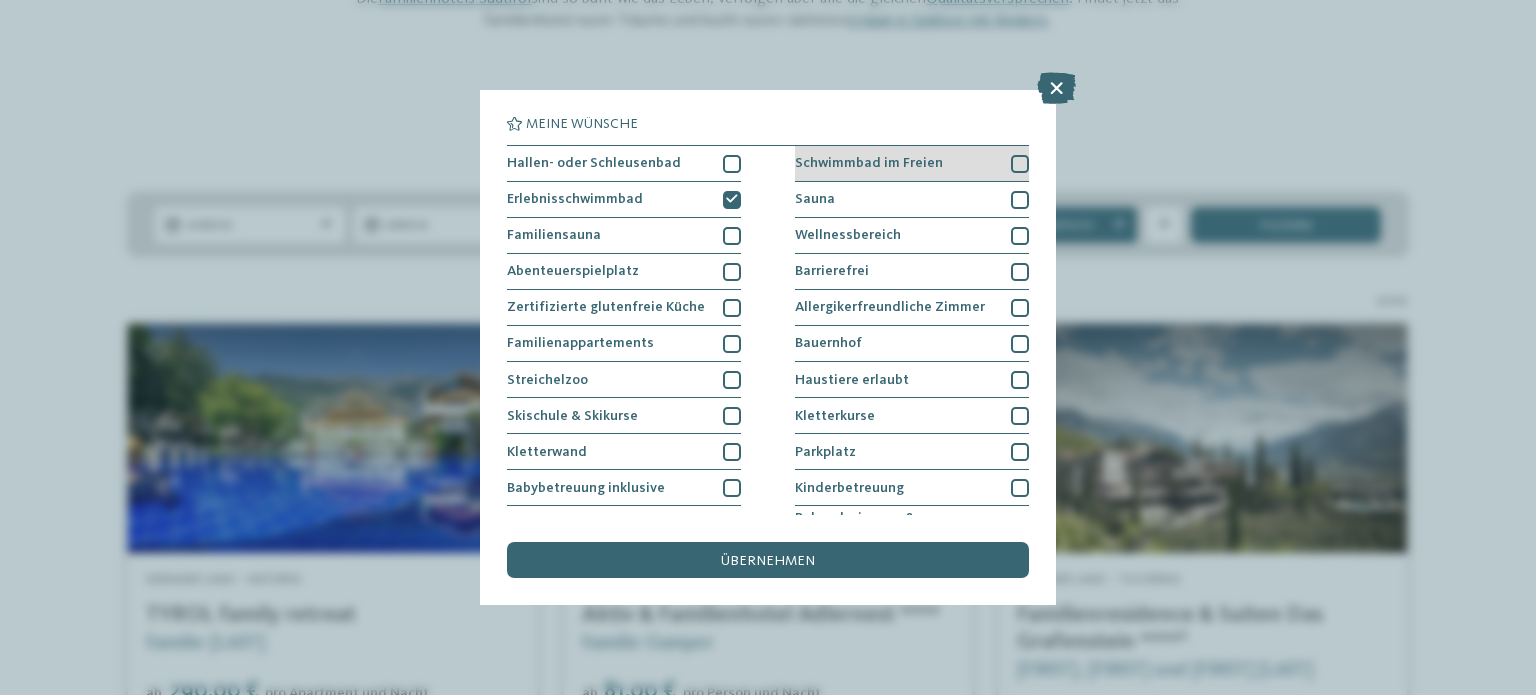 click at bounding box center [1020, 164] 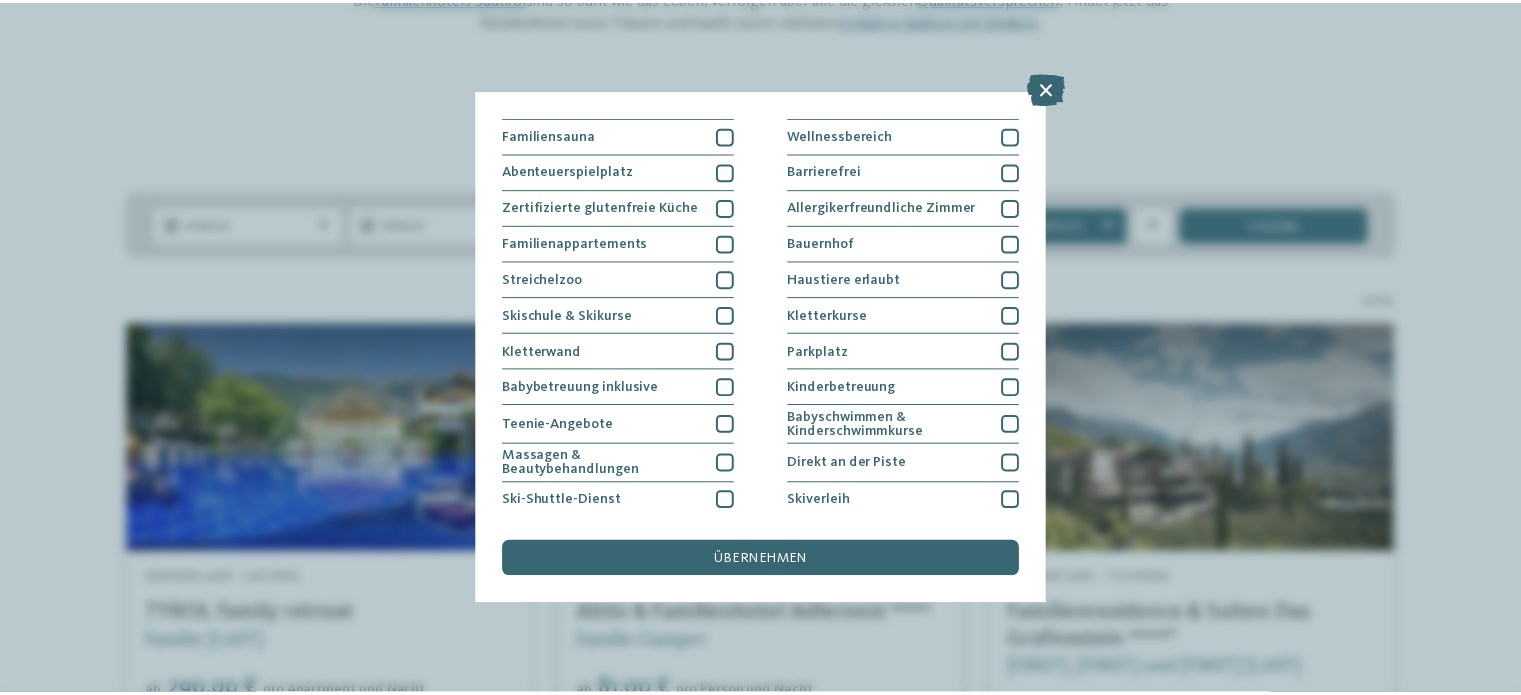 scroll, scrollTop: 0, scrollLeft: 0, axis: both 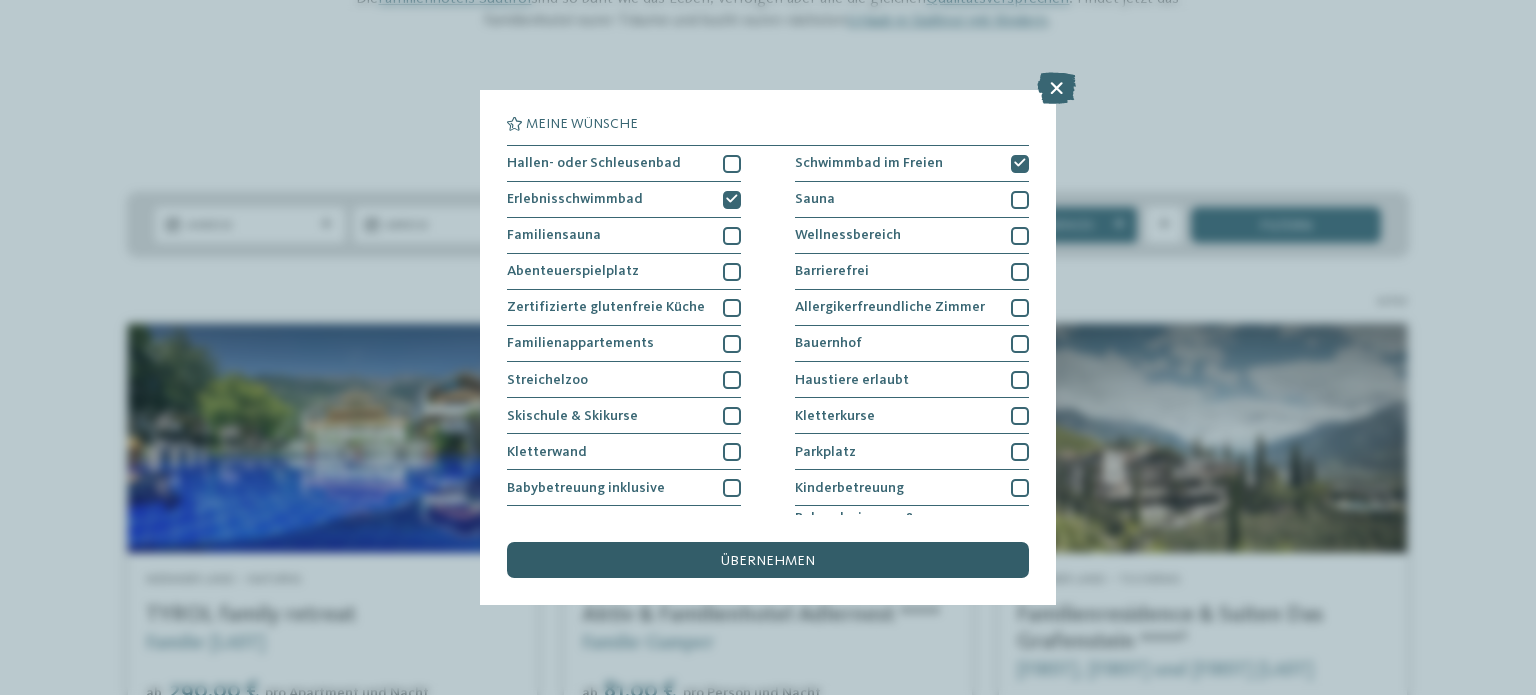 click on "übernehmen" at bounding box center (768, 560) 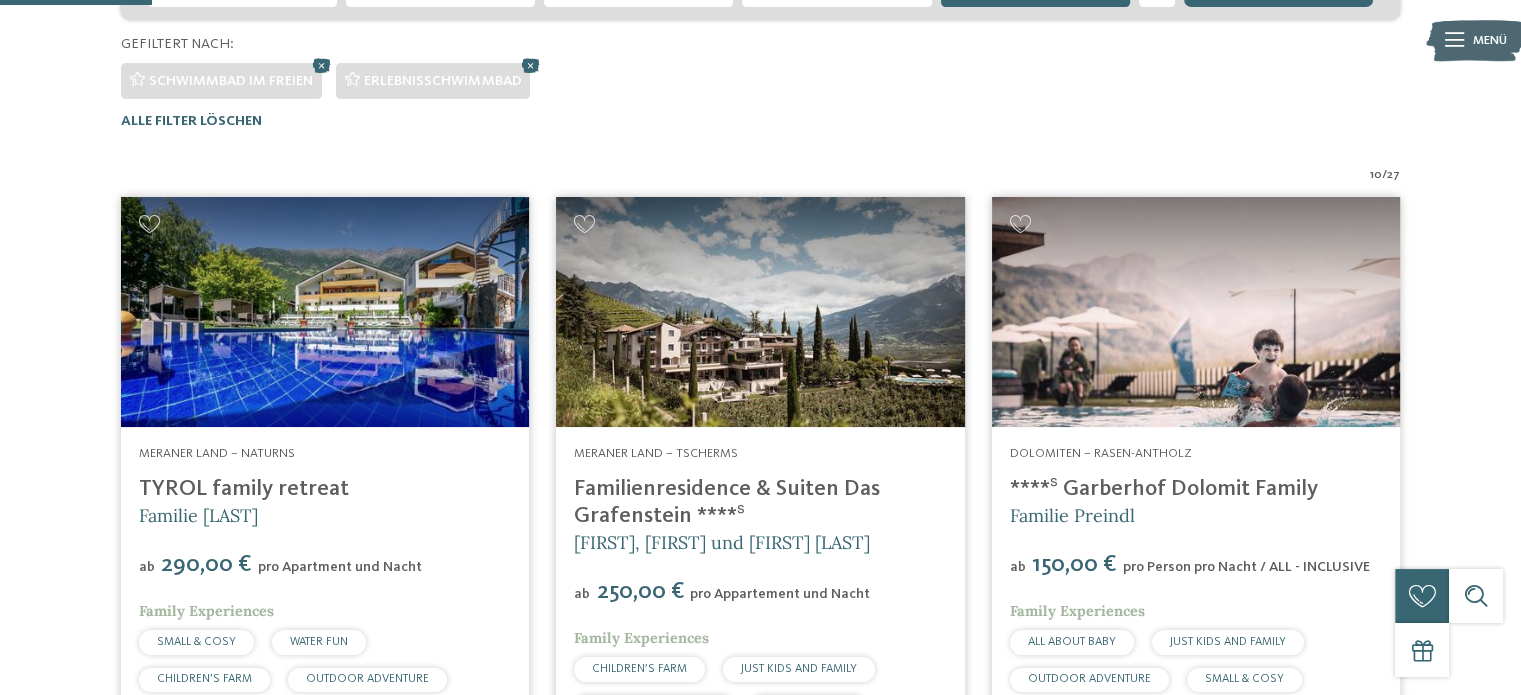 scroll, scrollTop: 579, scrollLeft: 0, axis: vertical 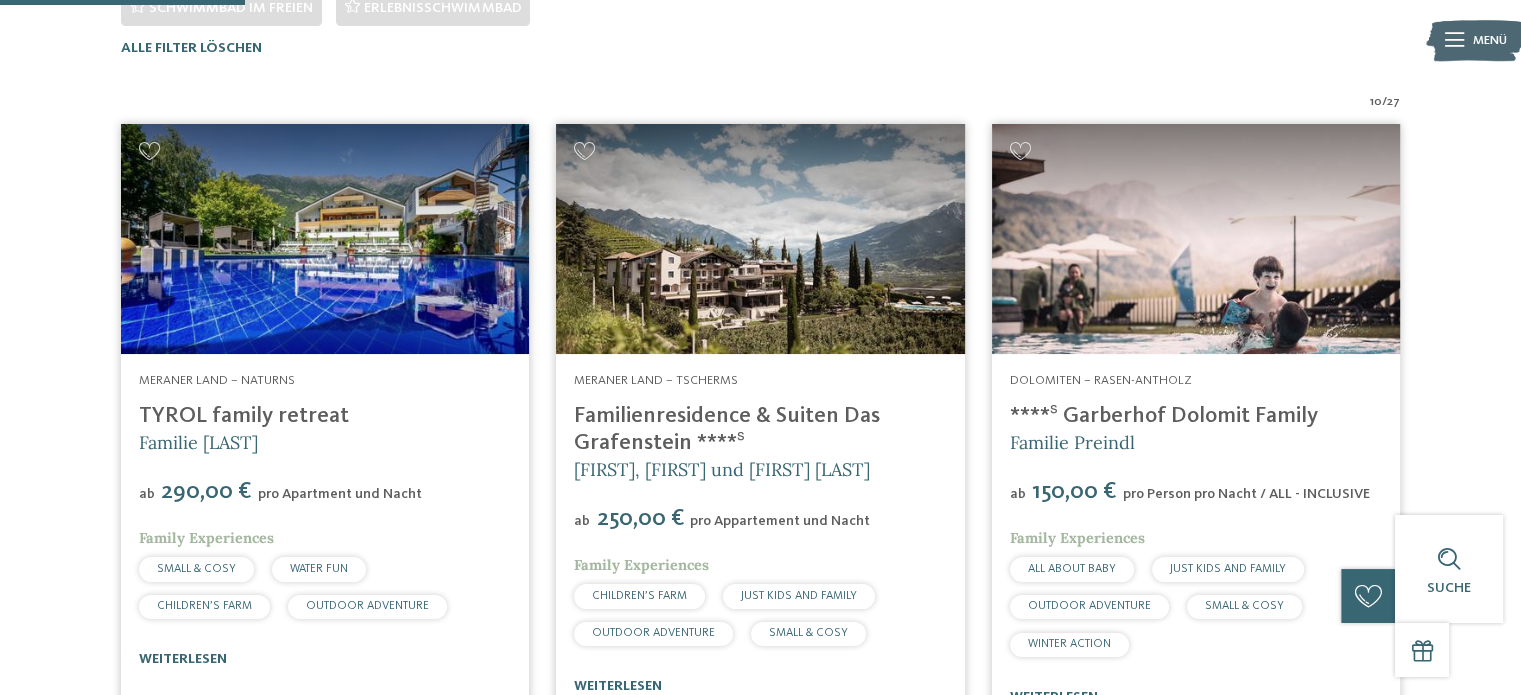 drag, startPoint x: 1362, startPoint y: 416, endPoint x: 1068, endPoint y: 410, distance: 294.06122 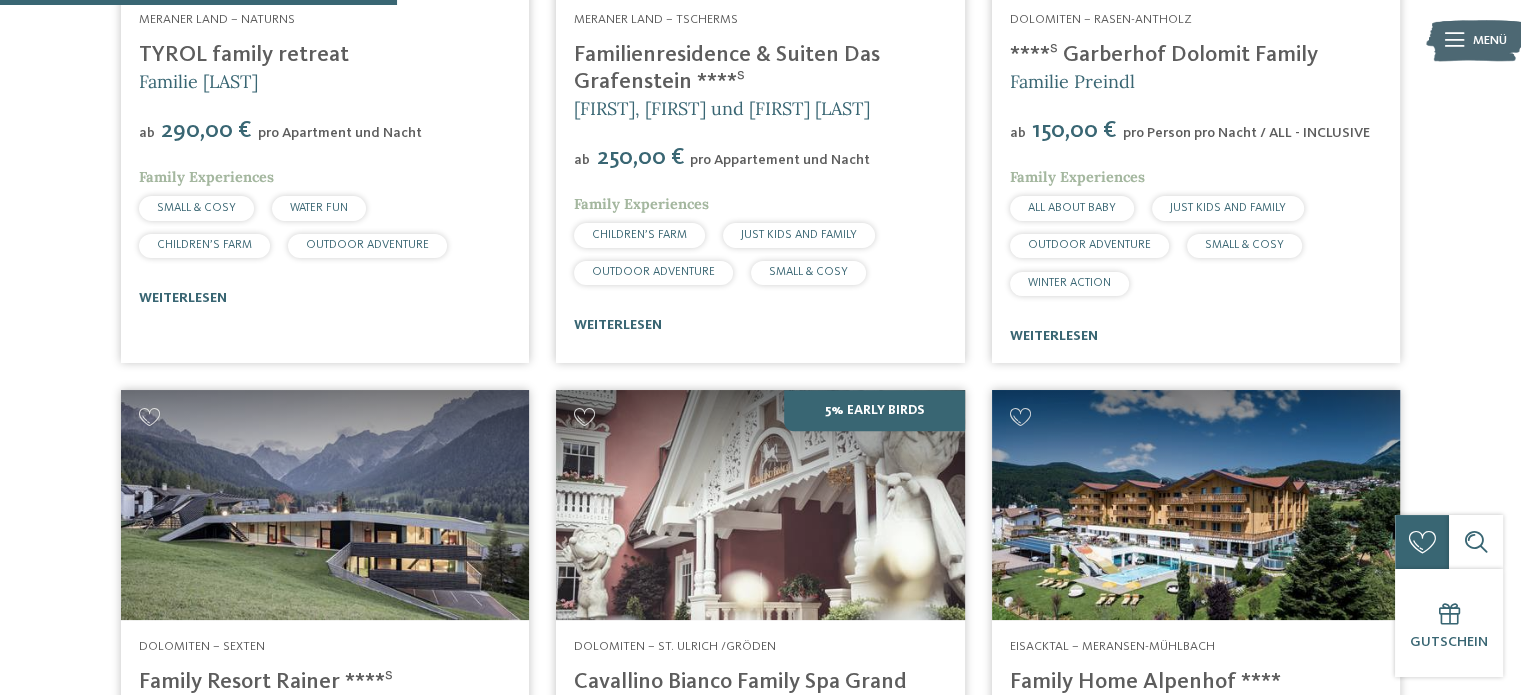 scroll, scrollTop: 1079, scrollLeft: 0, axis: vertical 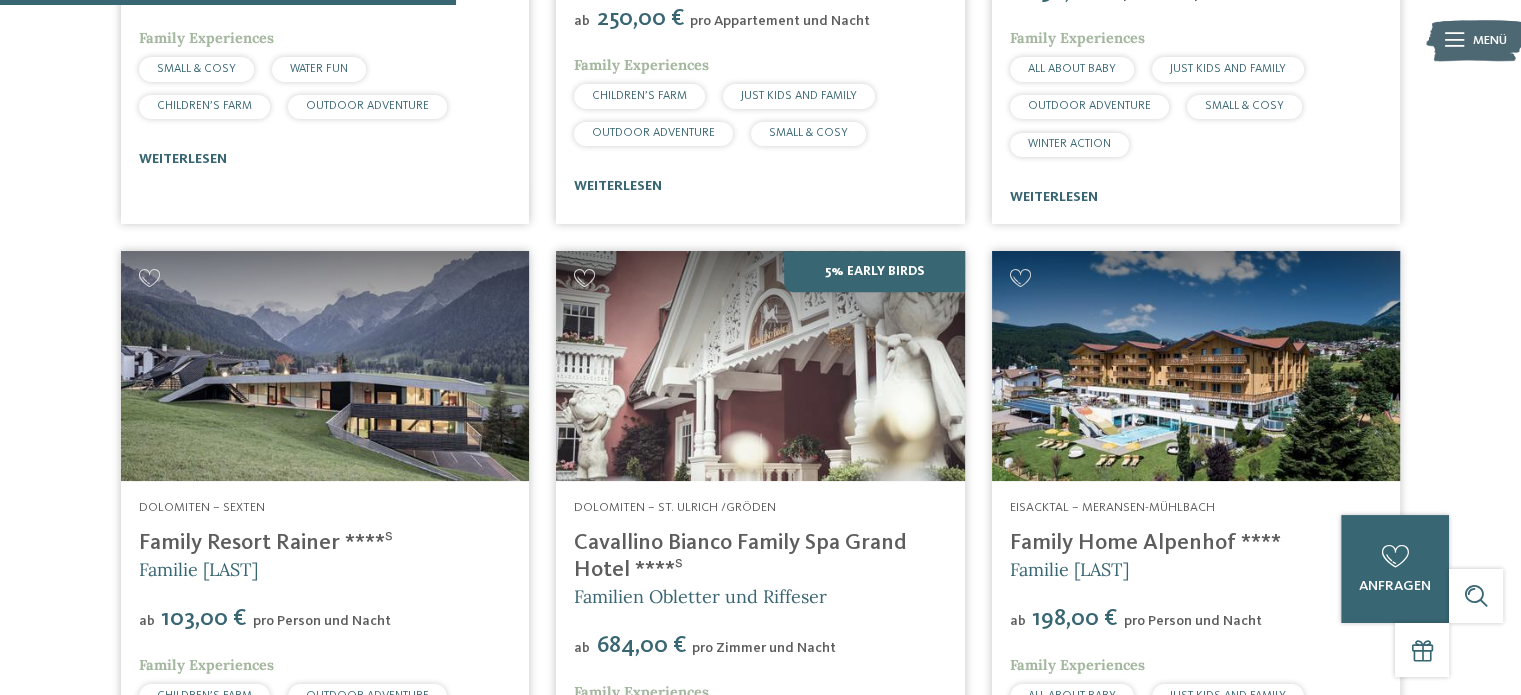 click on "Family Home Alpenhof ****" at bounding box center (1145, 543) 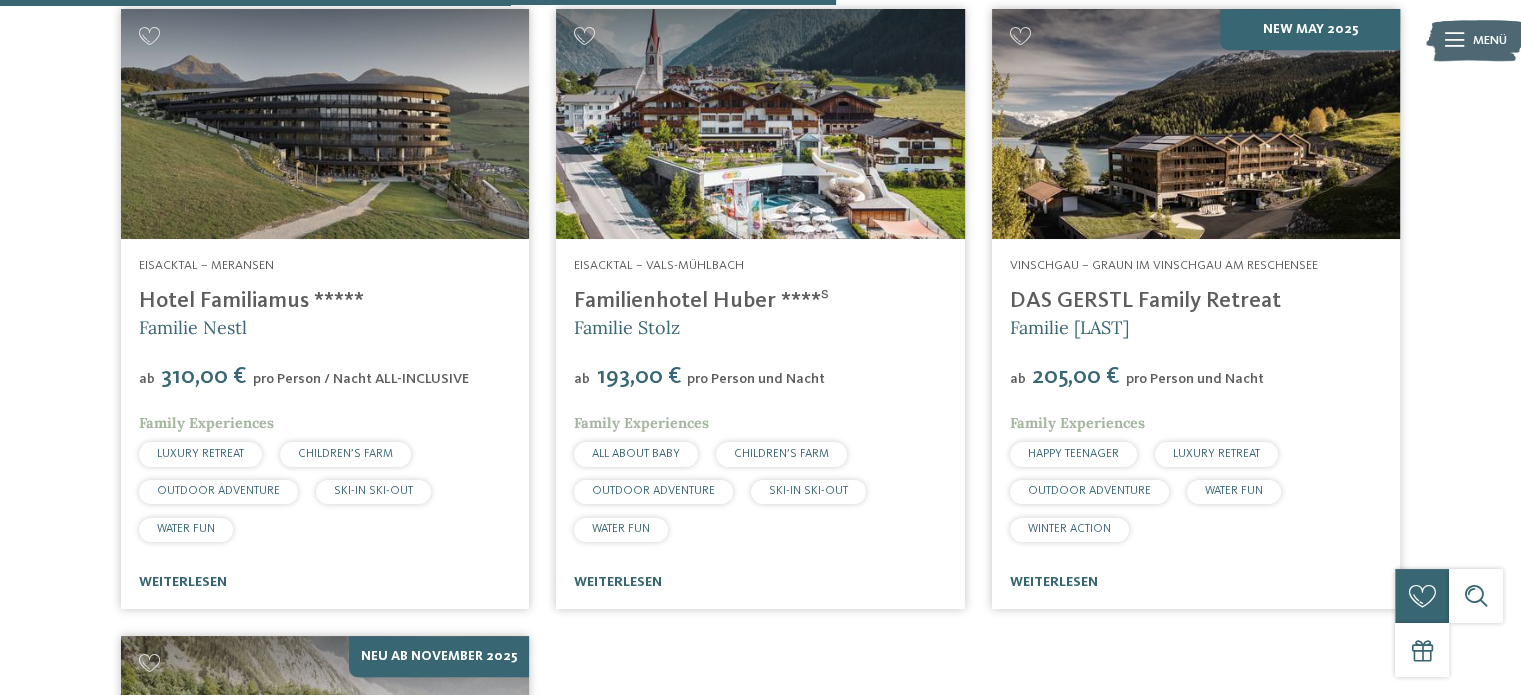 scroll, scrollTop: 1979, scrollLeft: 0, axis: vertical 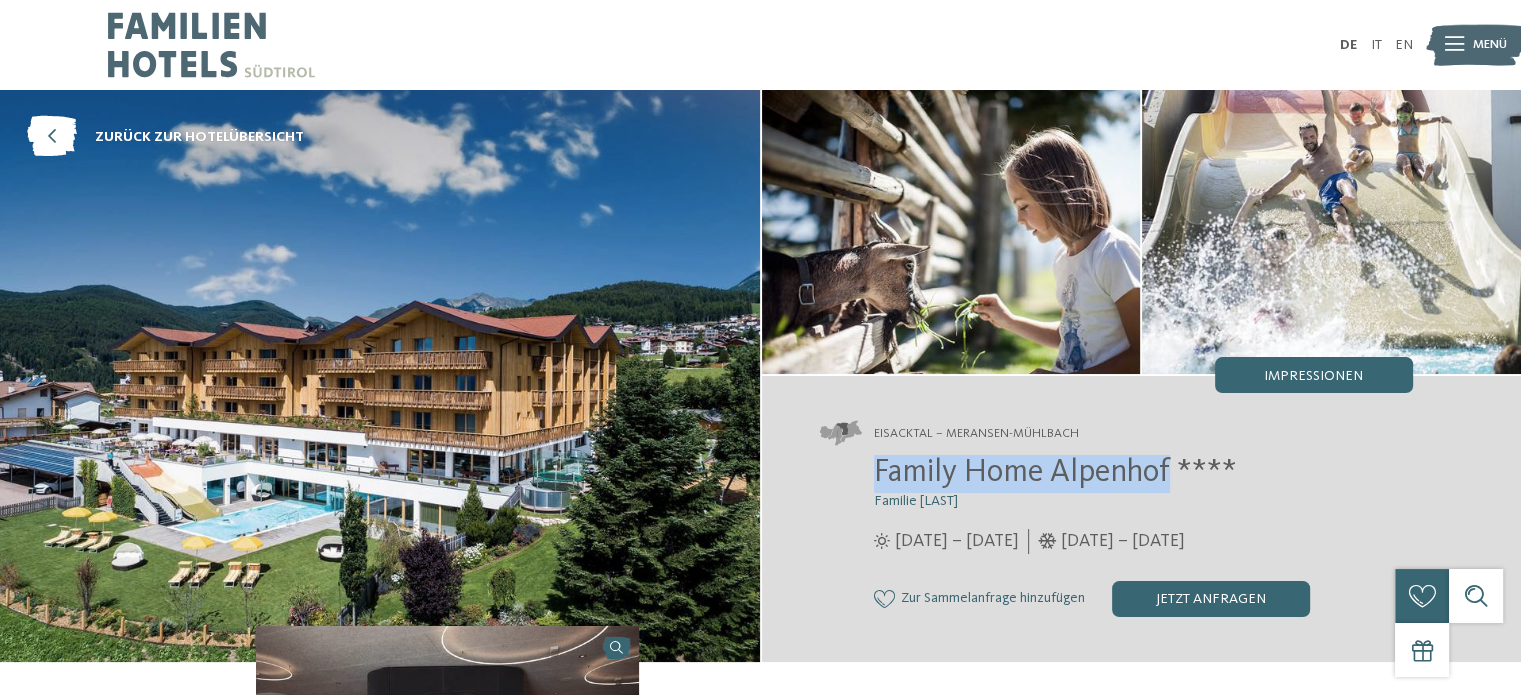 drag, startPoint x: 1168, startPoint y: 479, endPoint x: 868, endPoint y: 467, distance: 300.2399 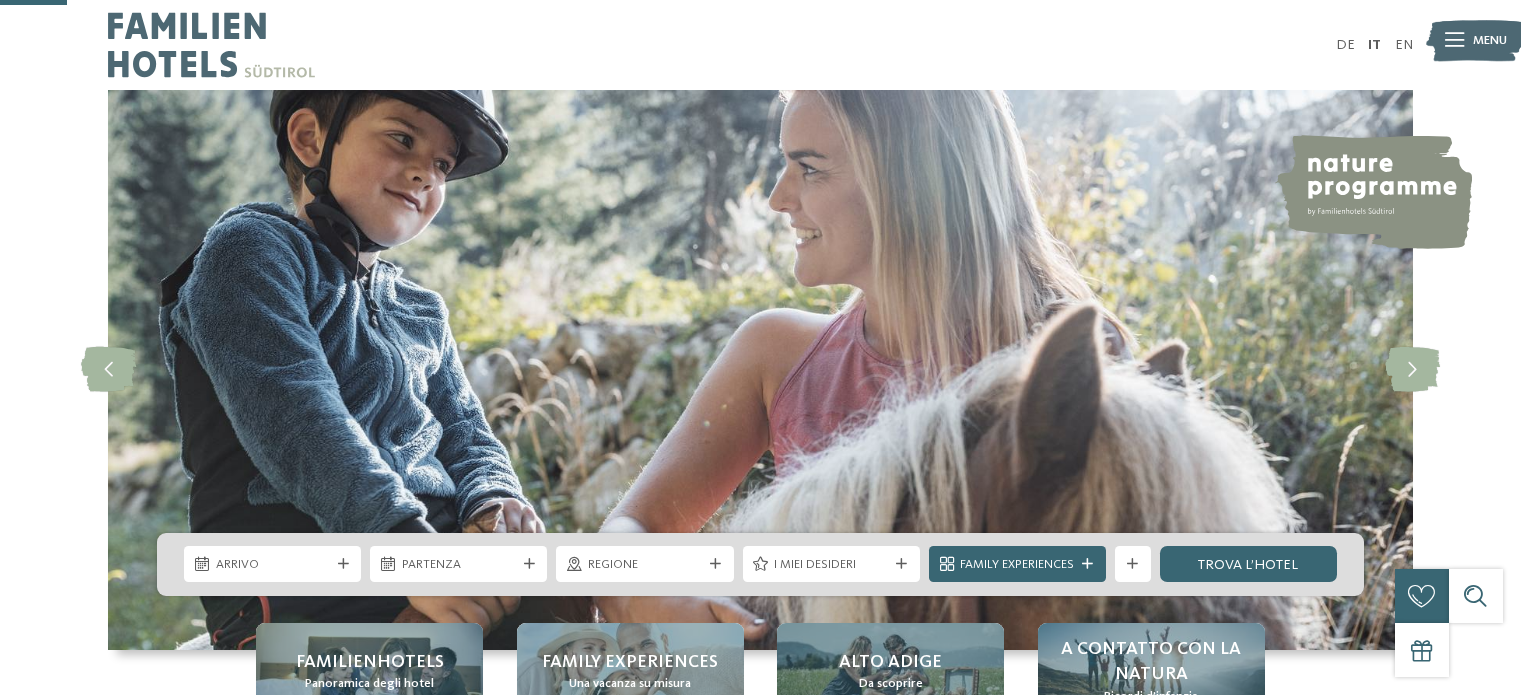 scroll, scrollTop: 340, scrollLeft: 0, axis: vertical 